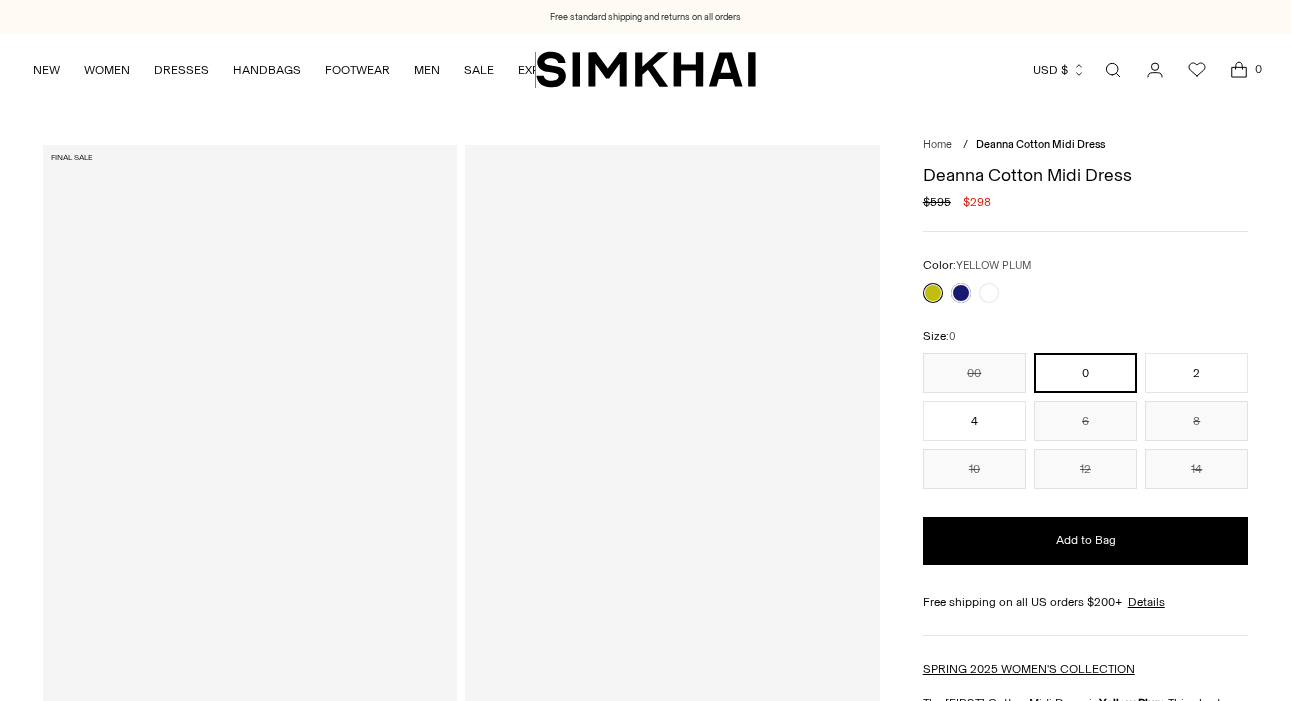 click at bounding box center (933, 293) 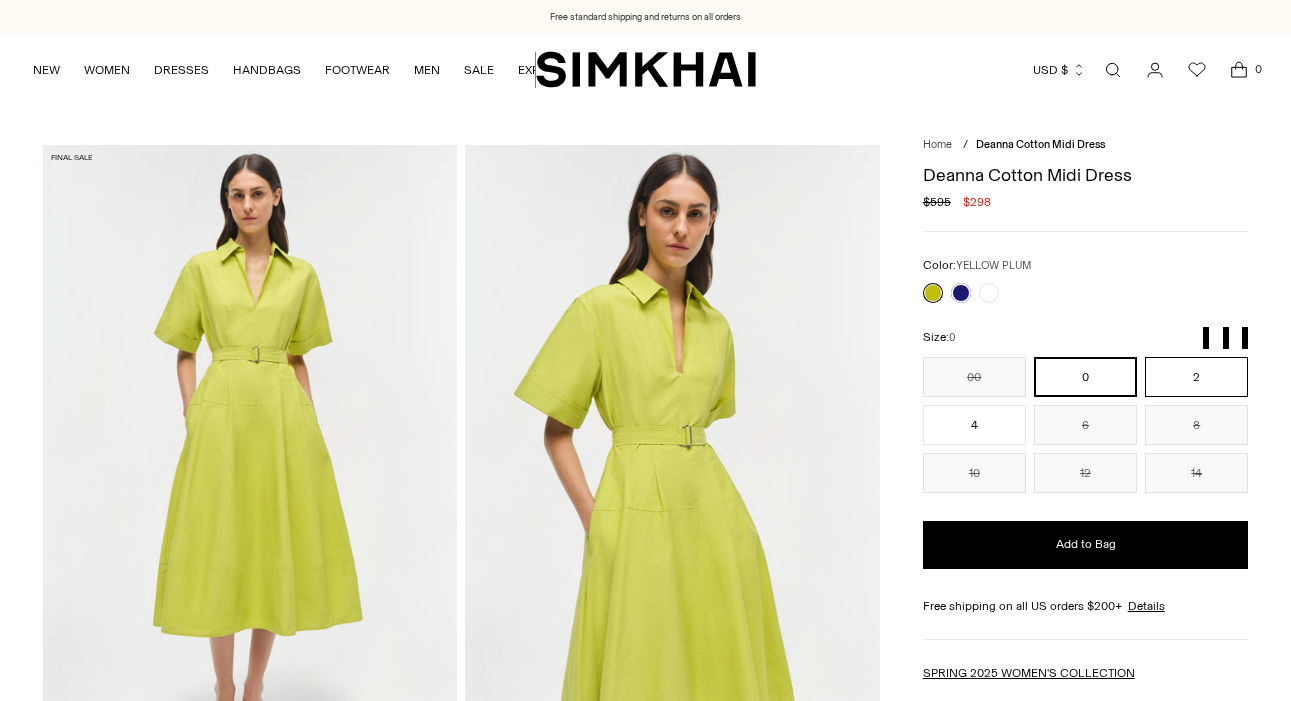 scroll, scrollTop: 0, scrollLeft: 0, axis: both 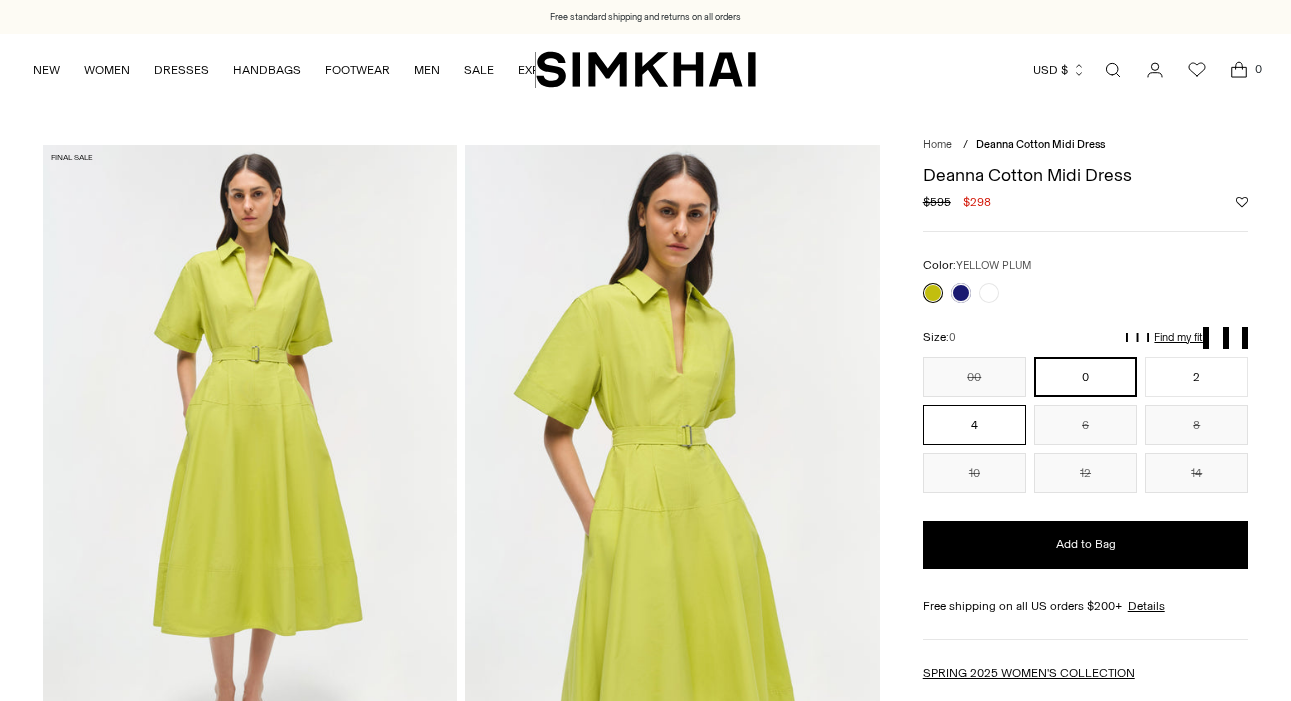 click on "4" at bounding box center [974, 425] 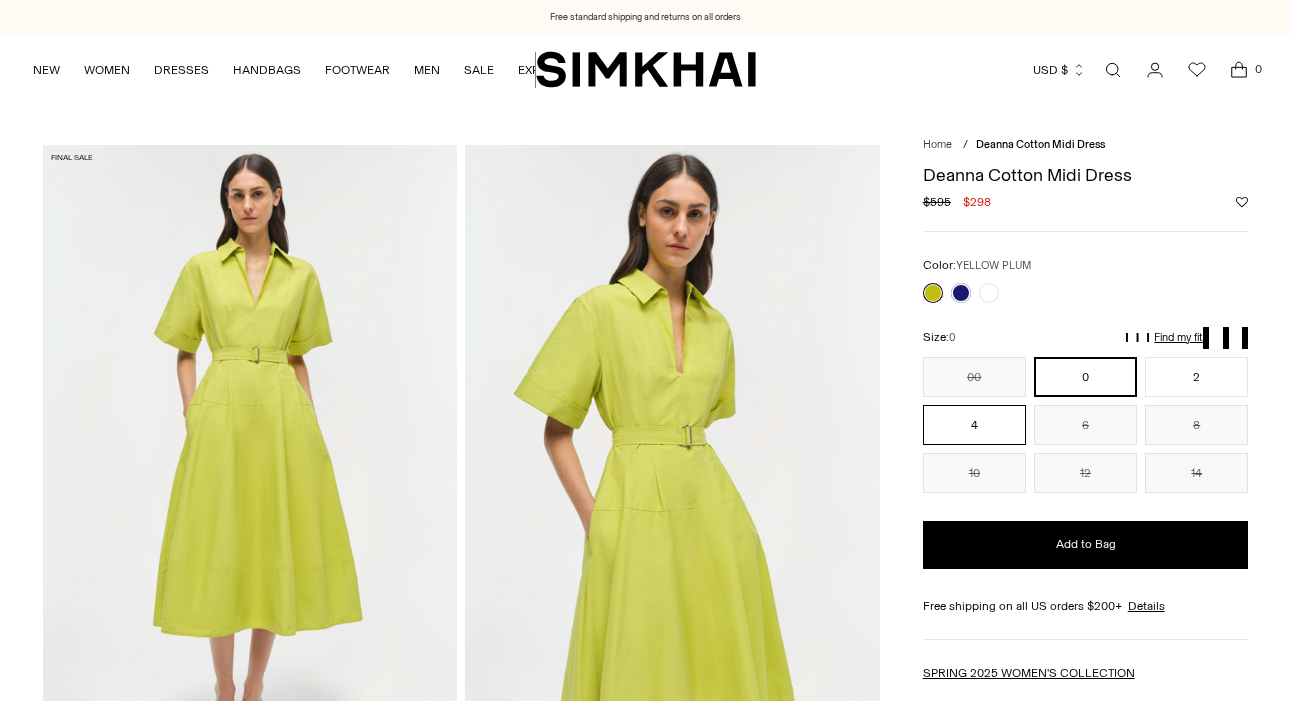 type 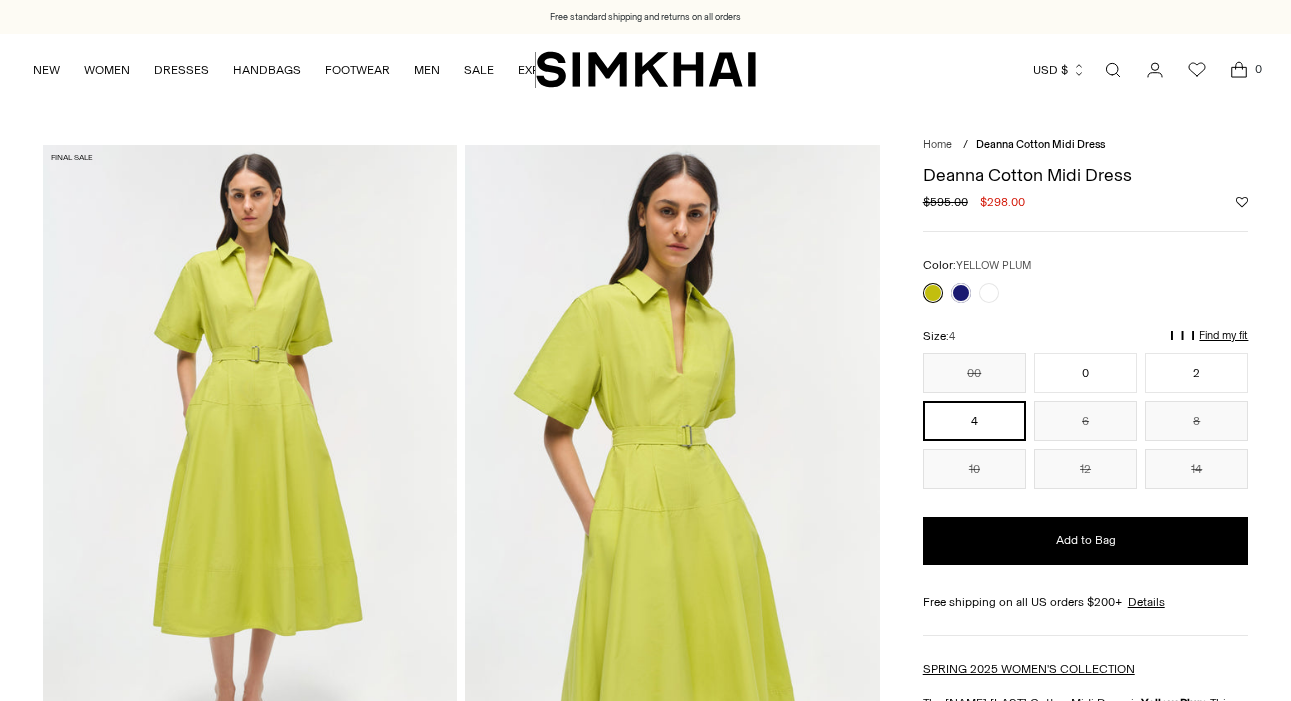 scroll, scrollTop: 0, scrollLeft: 0, axis: both 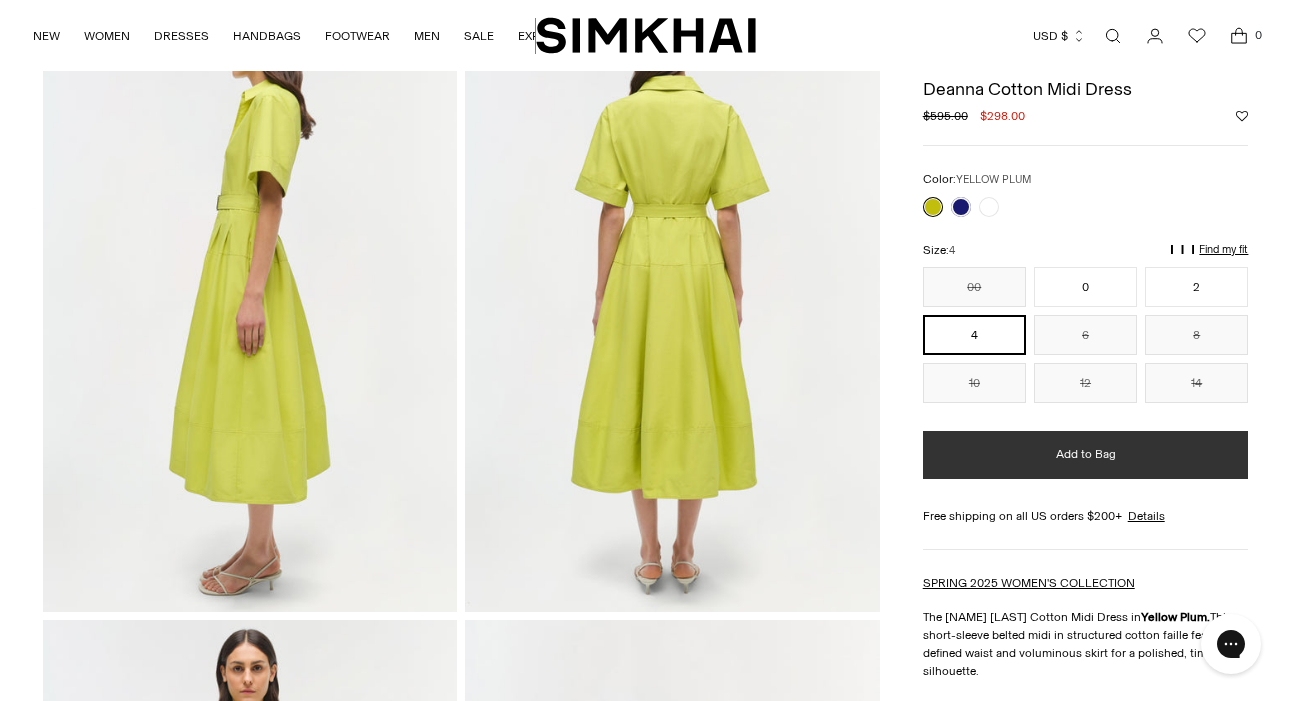 click on "Add to Bag" at bounding box center [1086, 455] 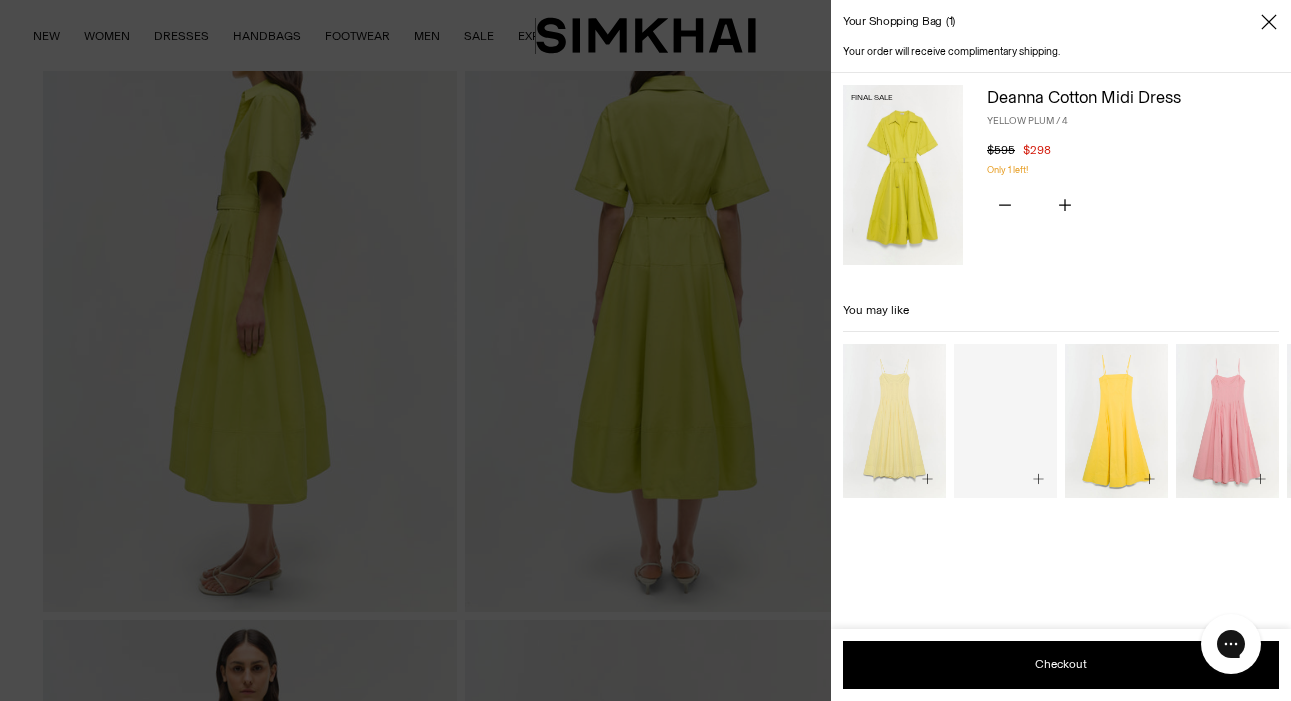 click at bounding box center [645, 350] 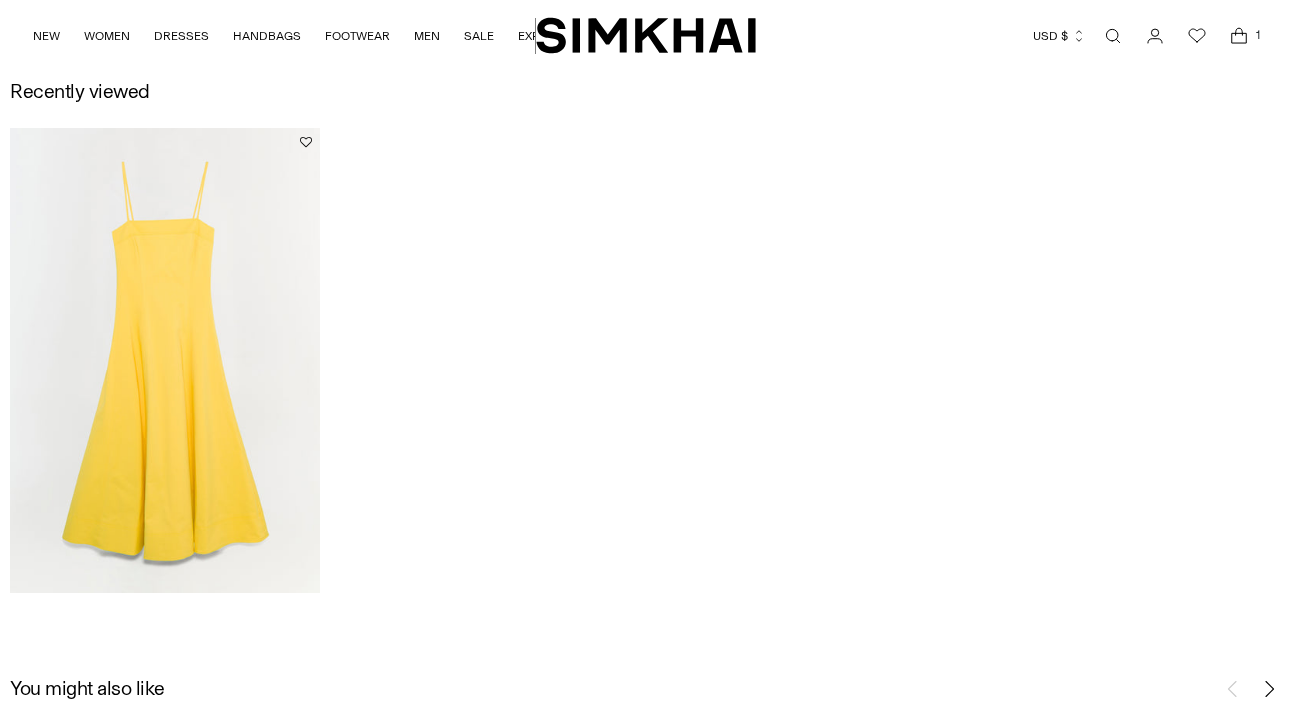 scroll, scrollTop: 2086, scrollLeft: 0, axis: vertical 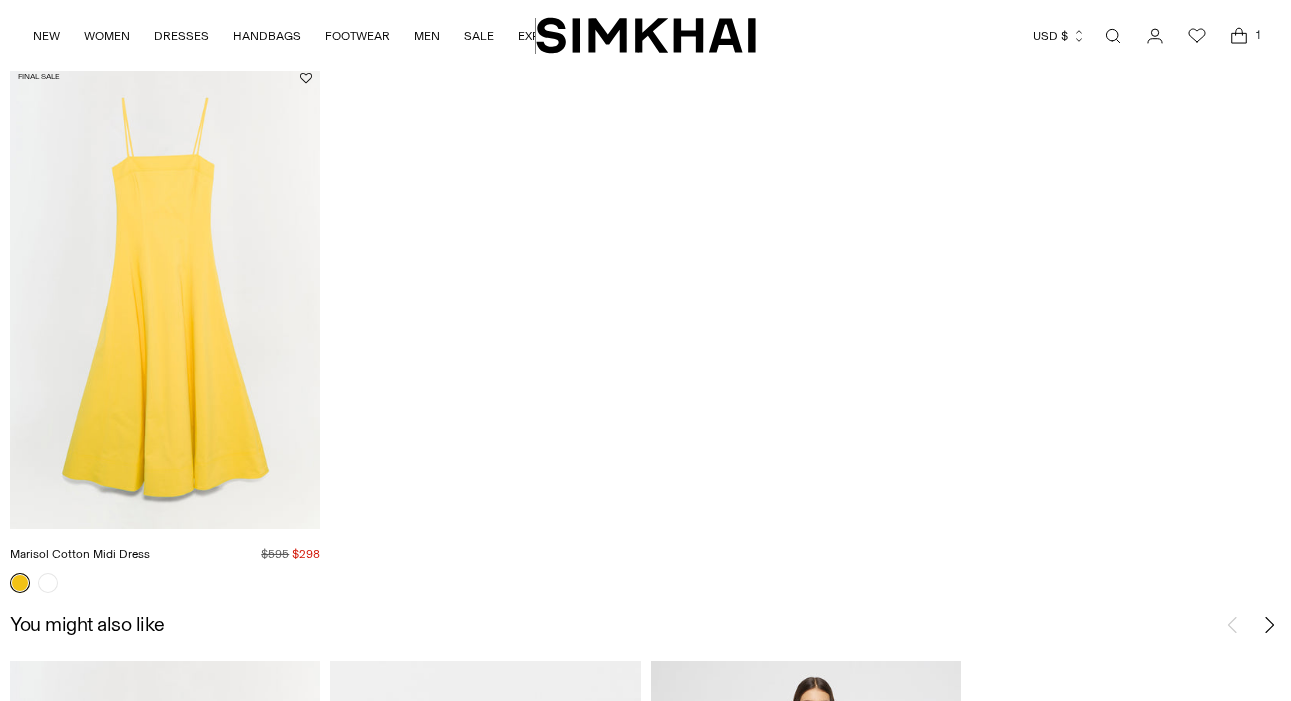 click at bounding box center [0, 0] 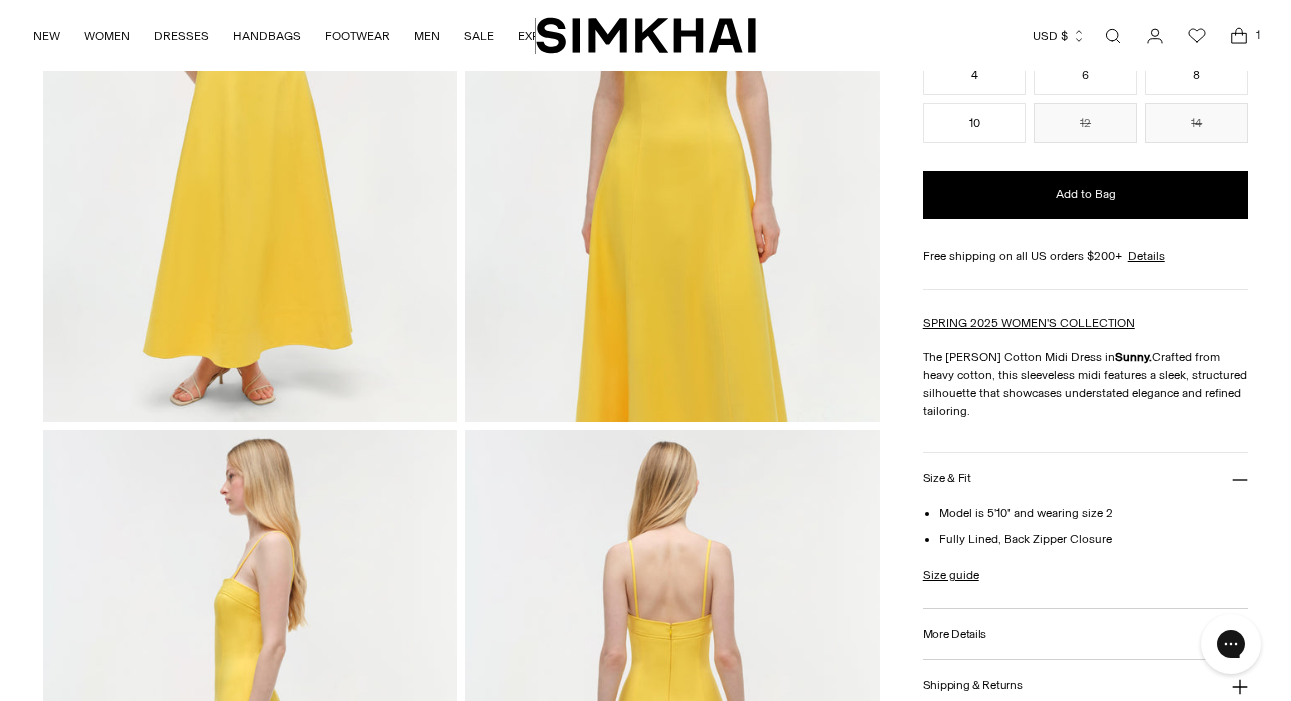 scroll, scrollTop: 805, scrollLeft: 0, axis: vertical 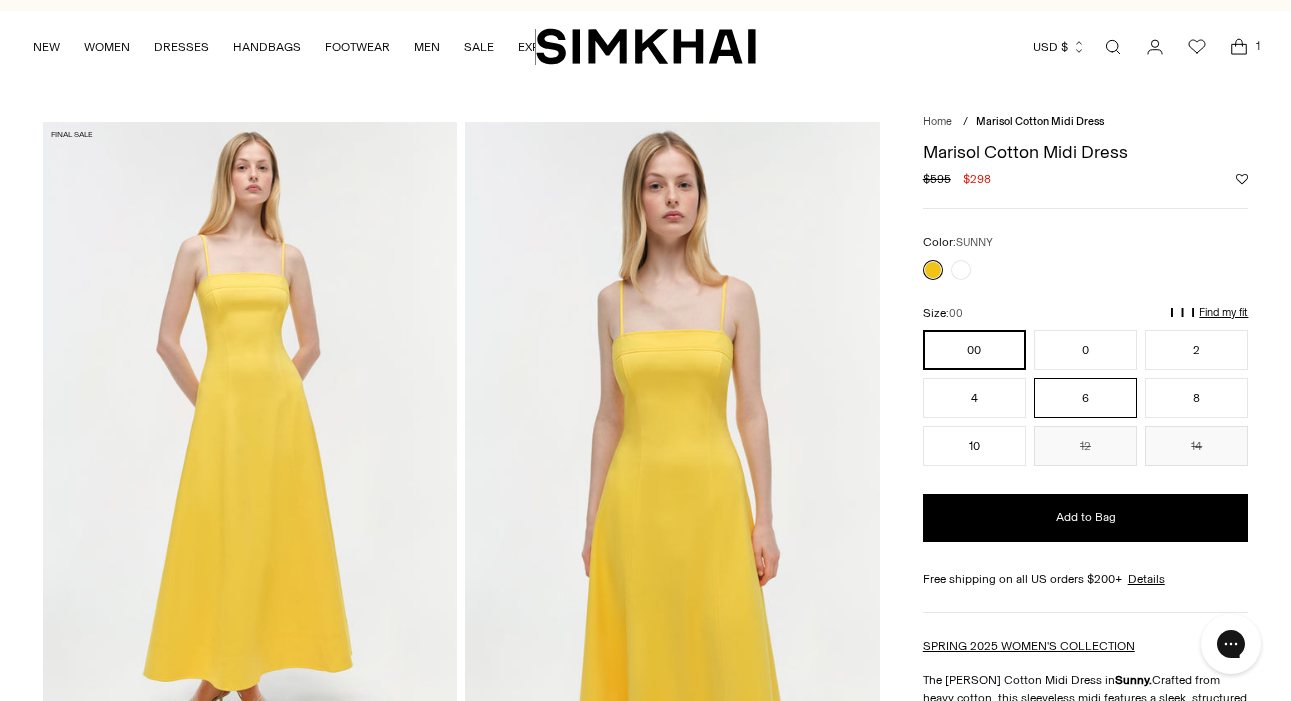 click on "6" at bounding box center [1085, 398] 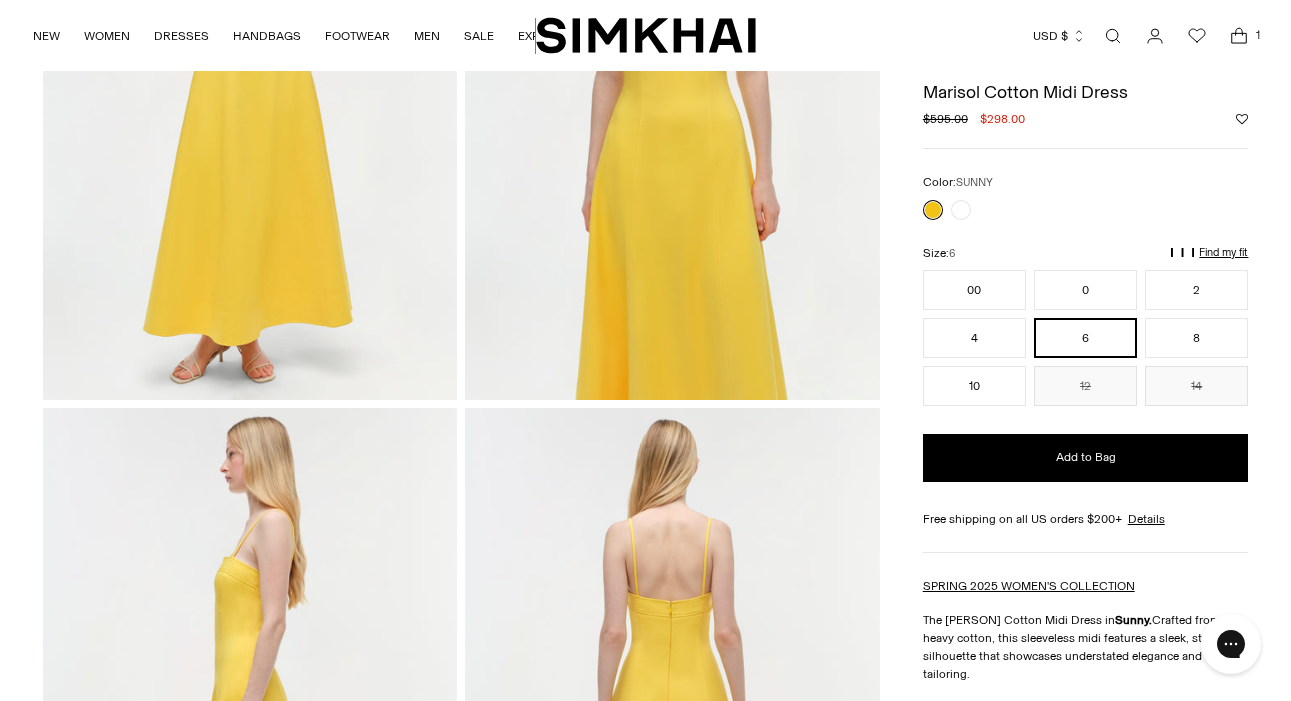 scroll, scrollTop: 0, scrollLeft: 0, axis: both 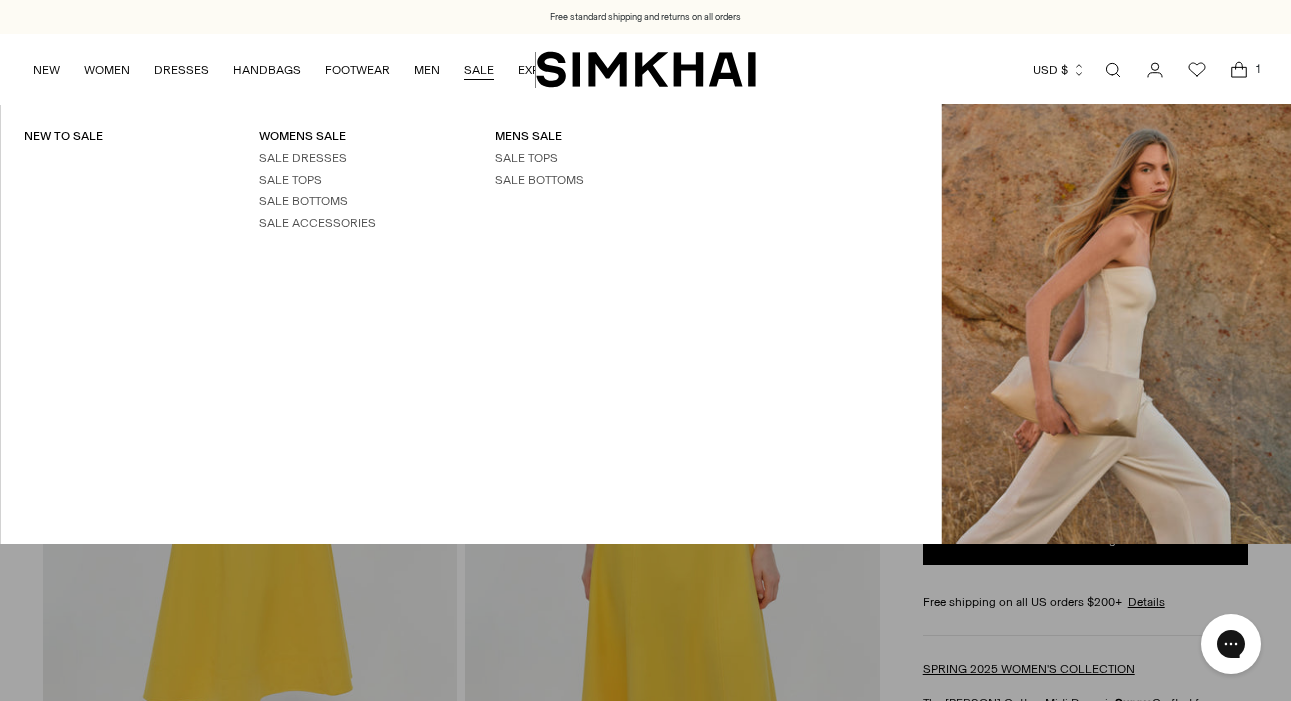 click on "SALE" at bounding box center [479, 70] 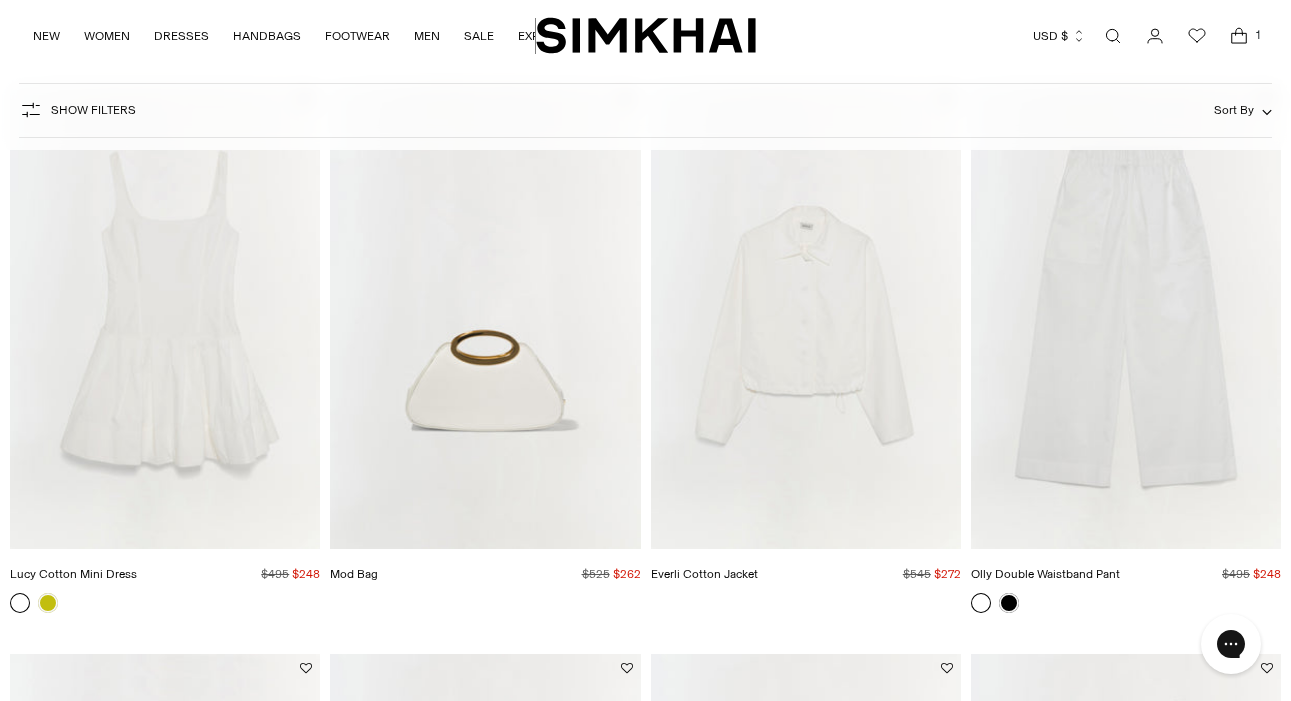 scroll, scrollTop: 0, scrollLeft: 0, axis: both 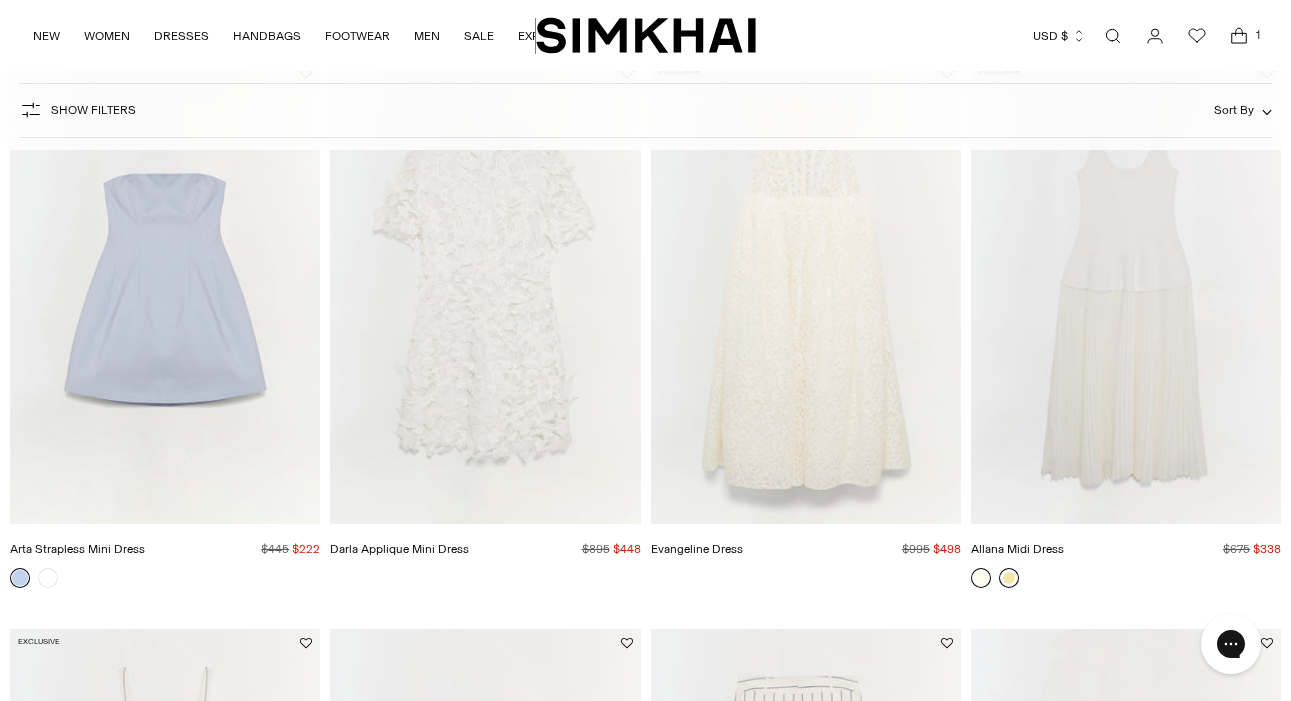 click at bounding box center [1009, 578] 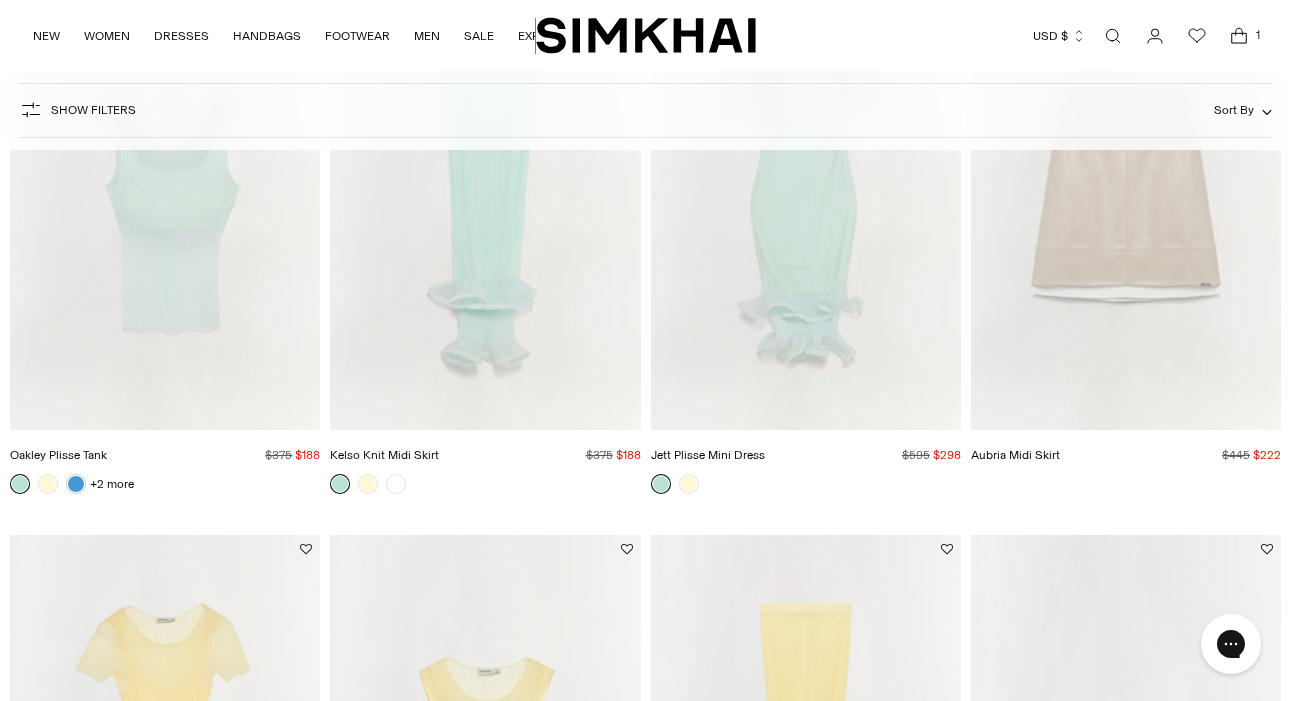 scroll, scrollTop: 3160, scrollLeft: 0, axis: vertical 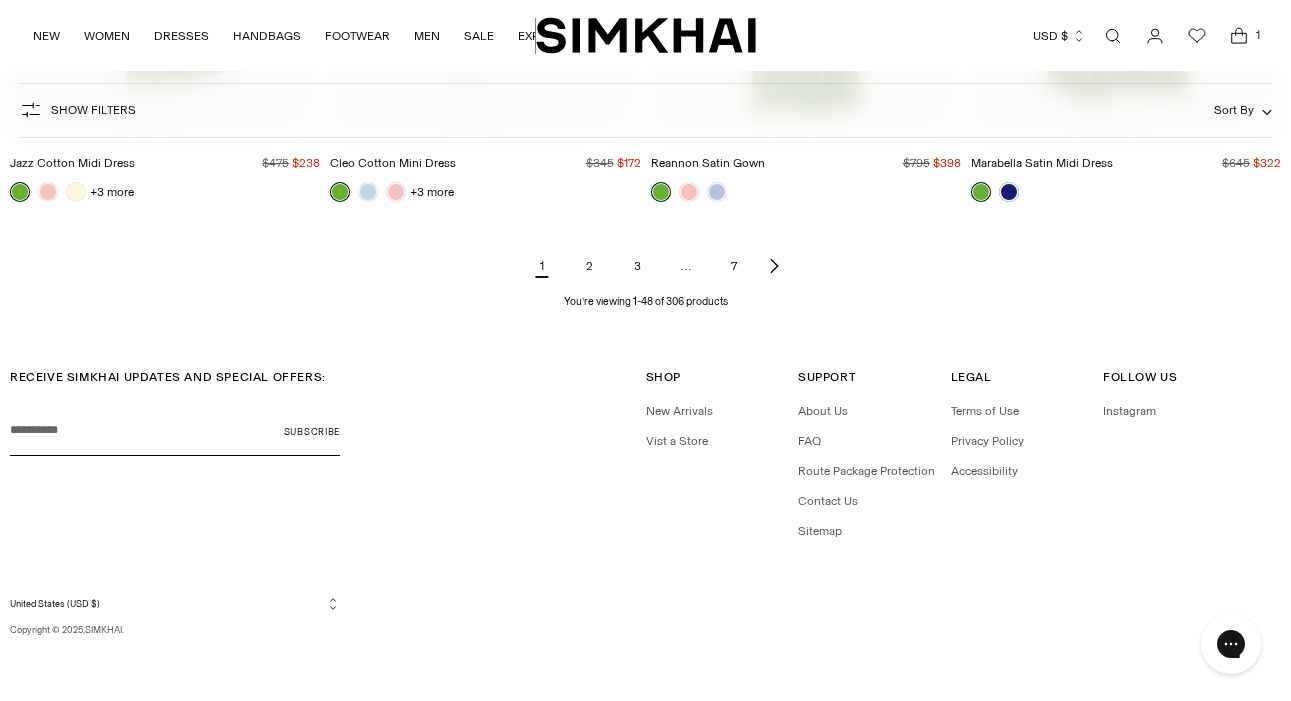 click on "2" at bounding box center (590, 266) 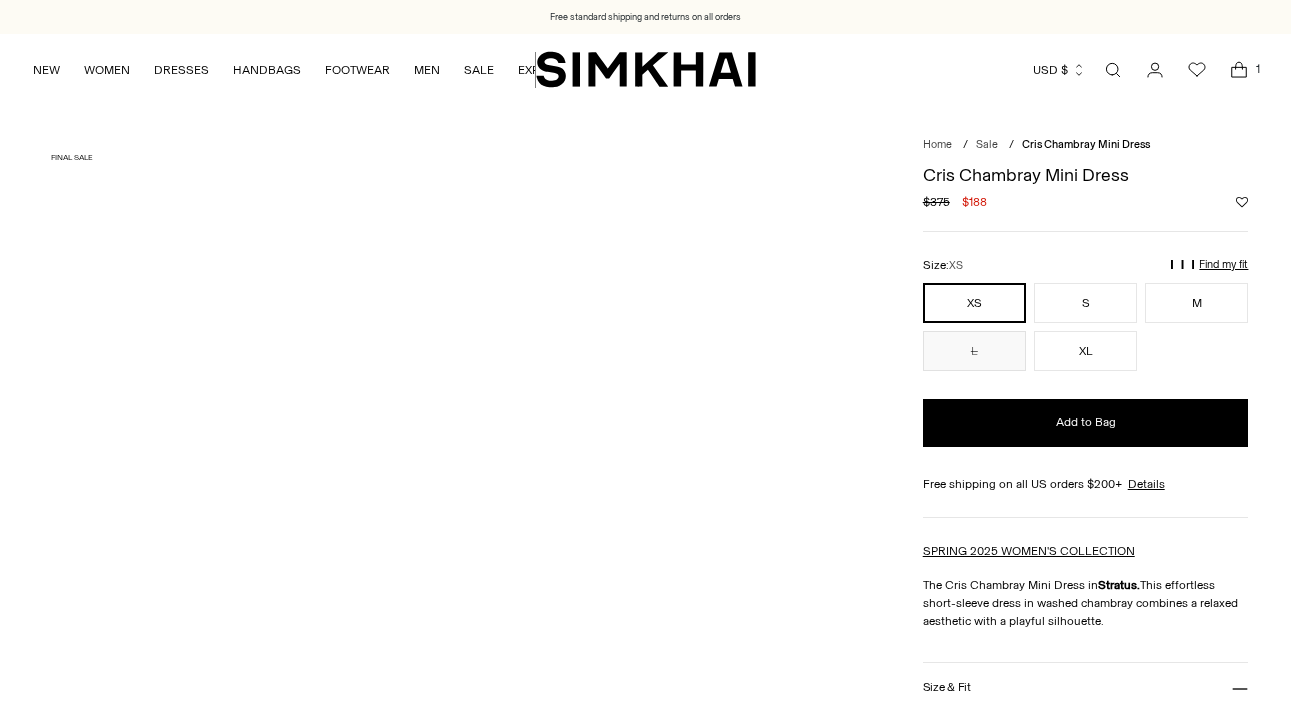 scroll, scrollTop: 0, scrollLeft: 0, axis: both 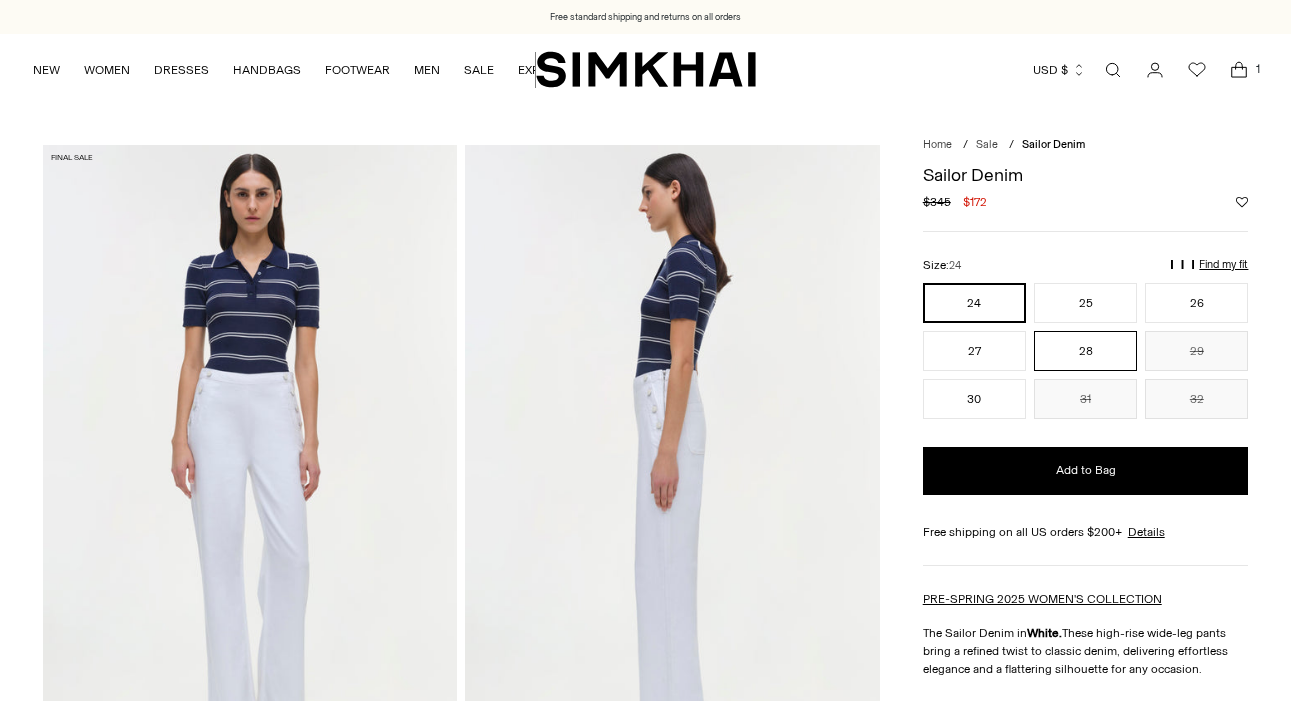 click on "28" at bounding box center [1085, 351] 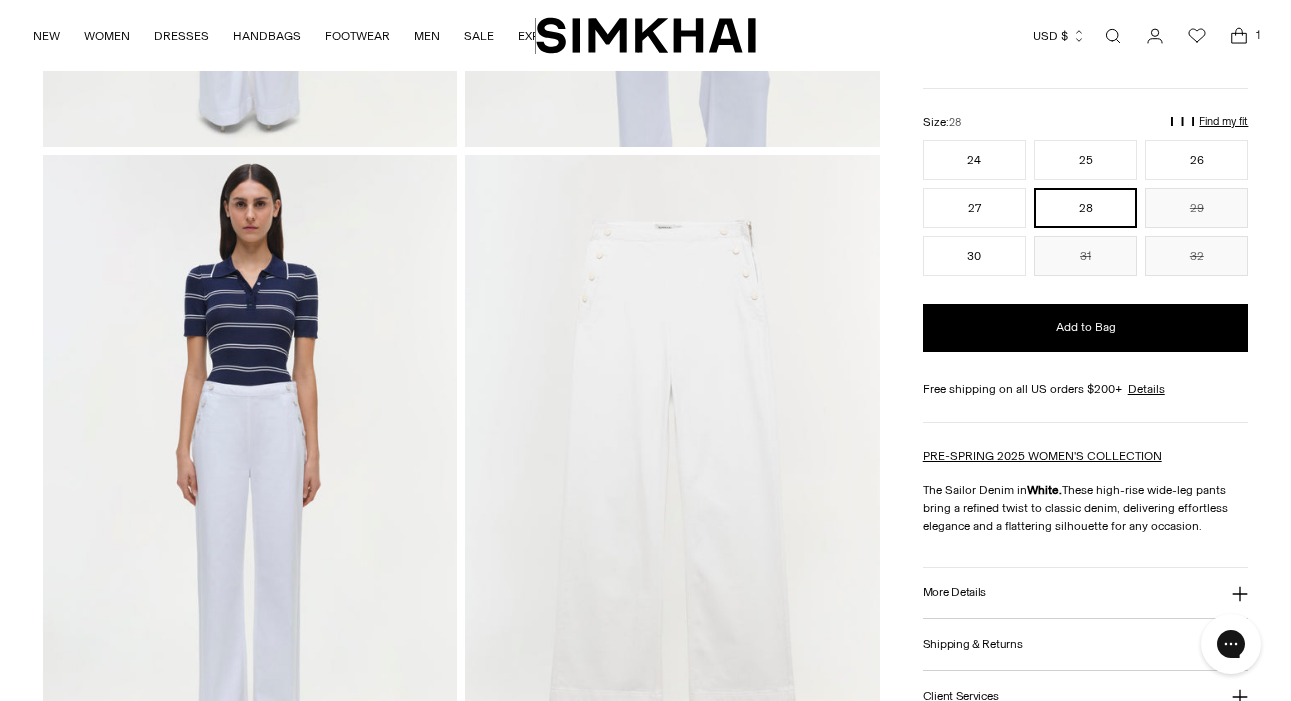 scroll, scrollTop: 1252, scrollLeft: 0, axis: vertical 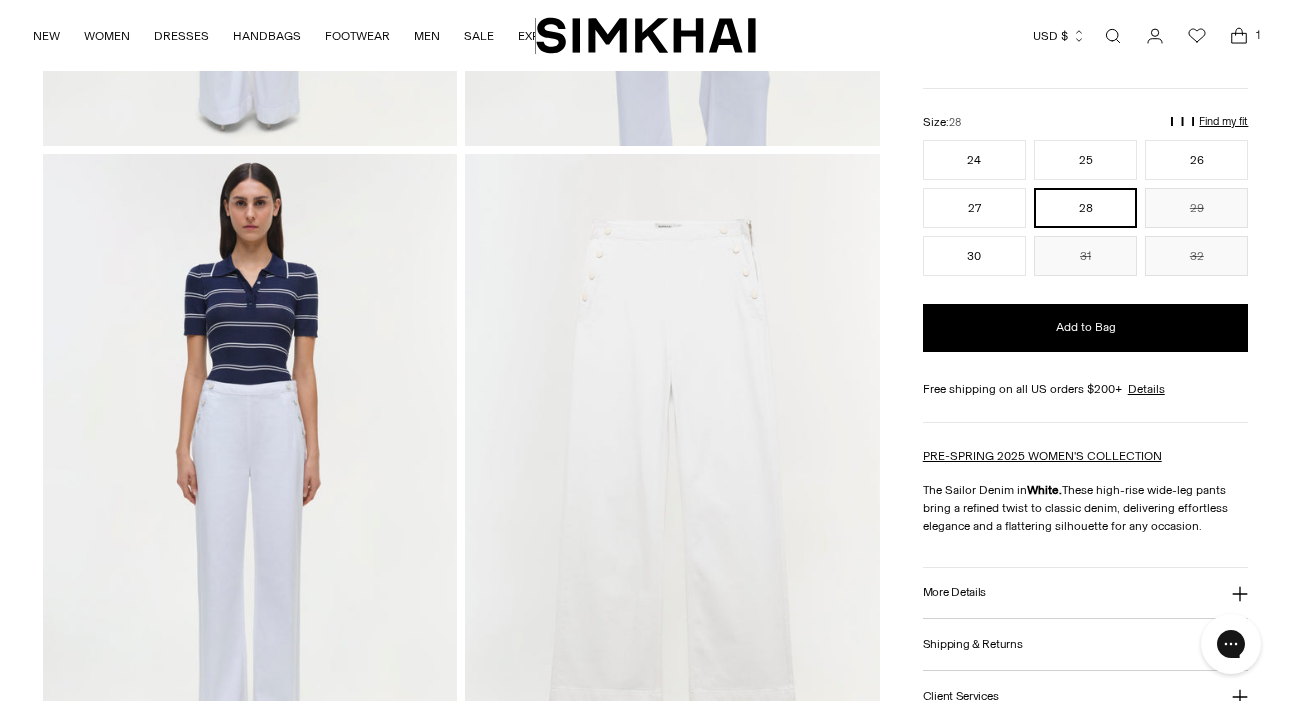 click at bounding box center [250, 465] 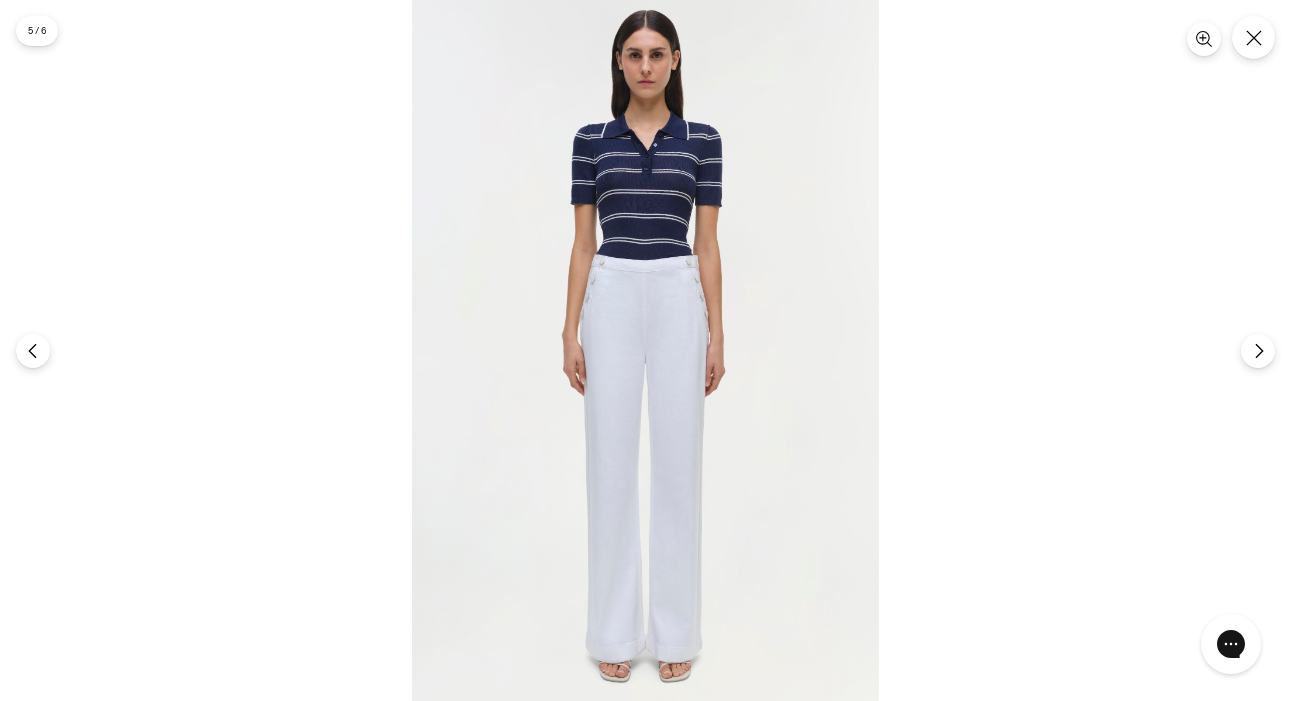 click at bounding box center (645, 350) 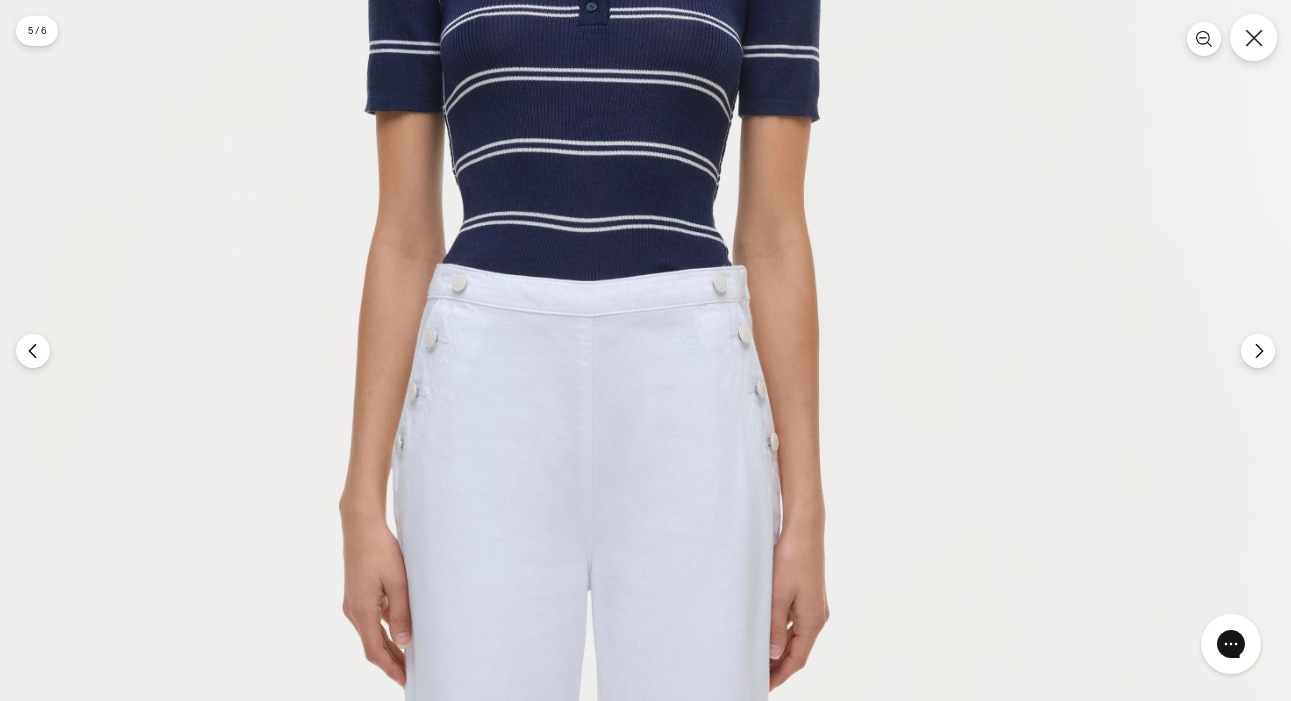 click 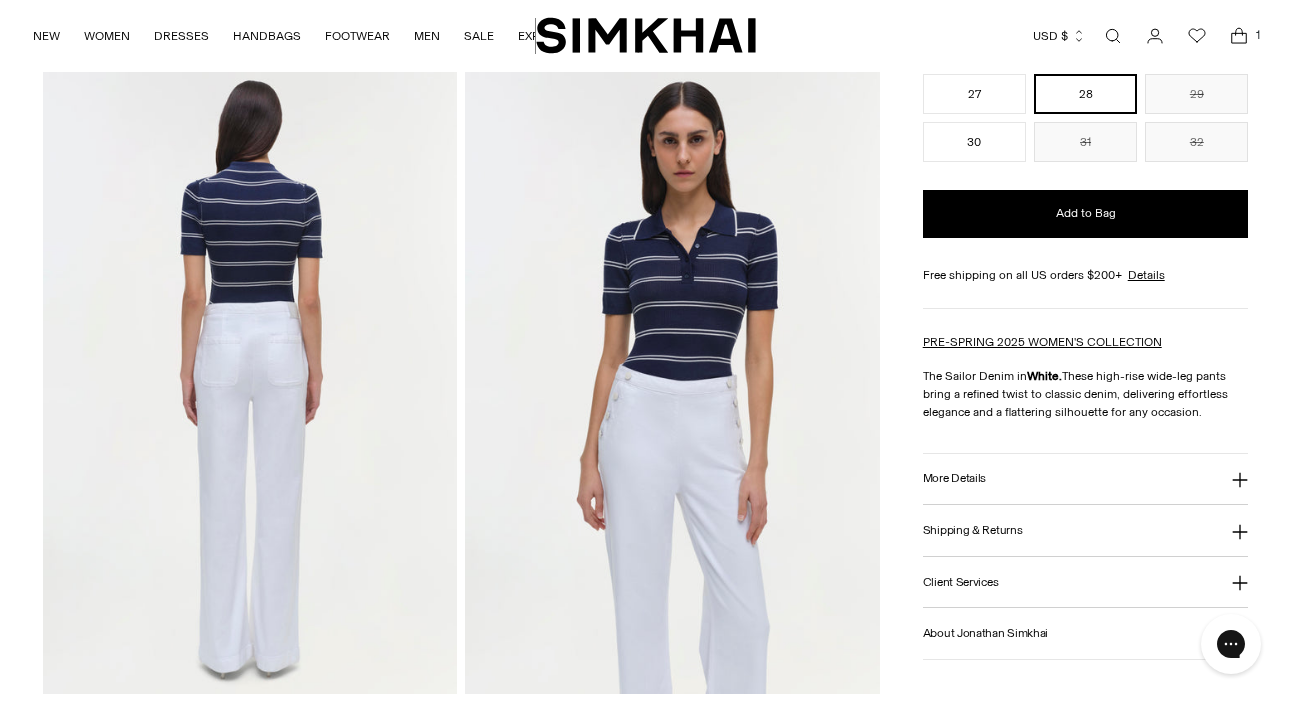scroll, scrollTop: 712, scrollLeft: 0, axis: vertical 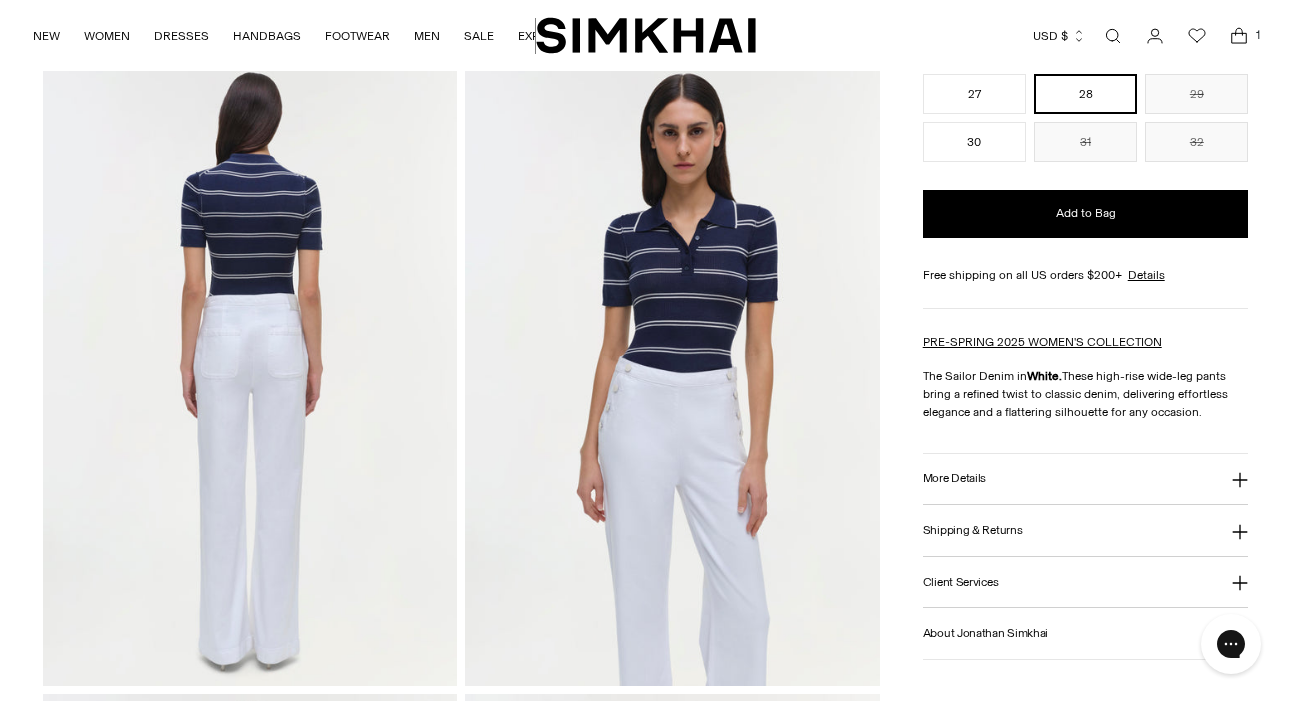 click on "More Details" at bounding box center (1086, 479) 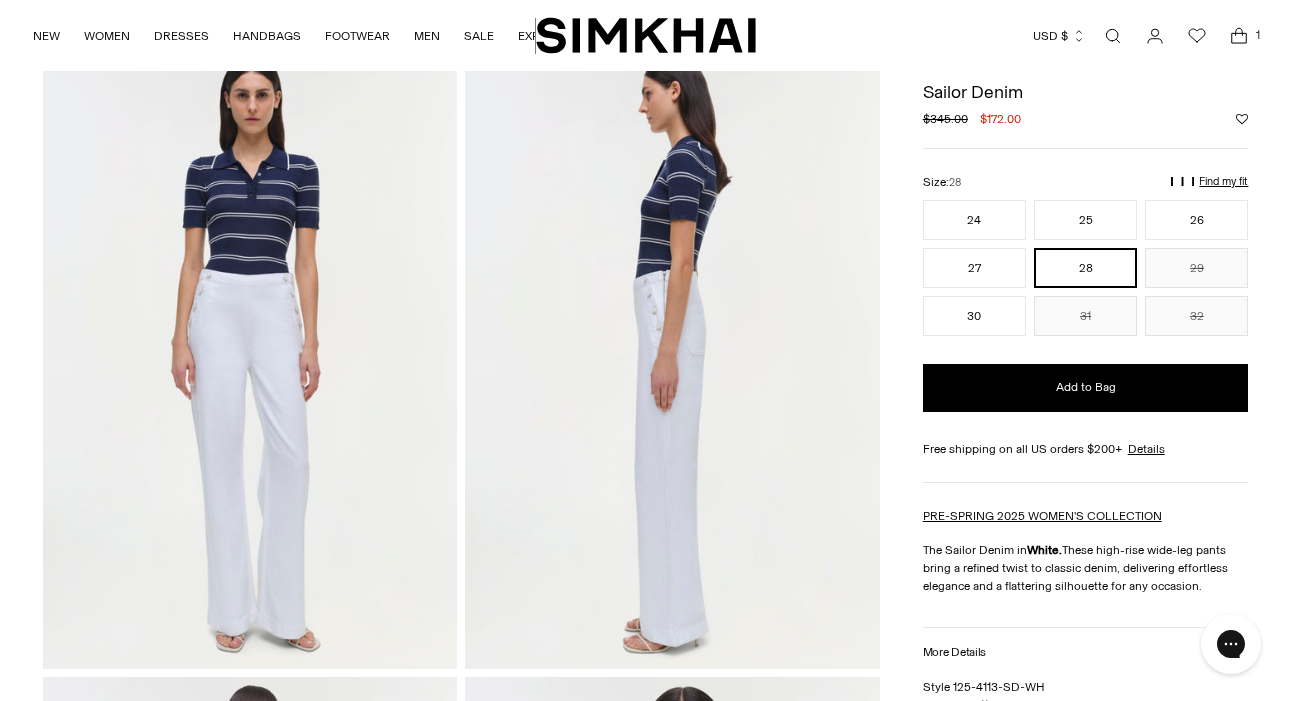 scroll, scrollTop: 10, scrollLeft: 0, axis: vertical 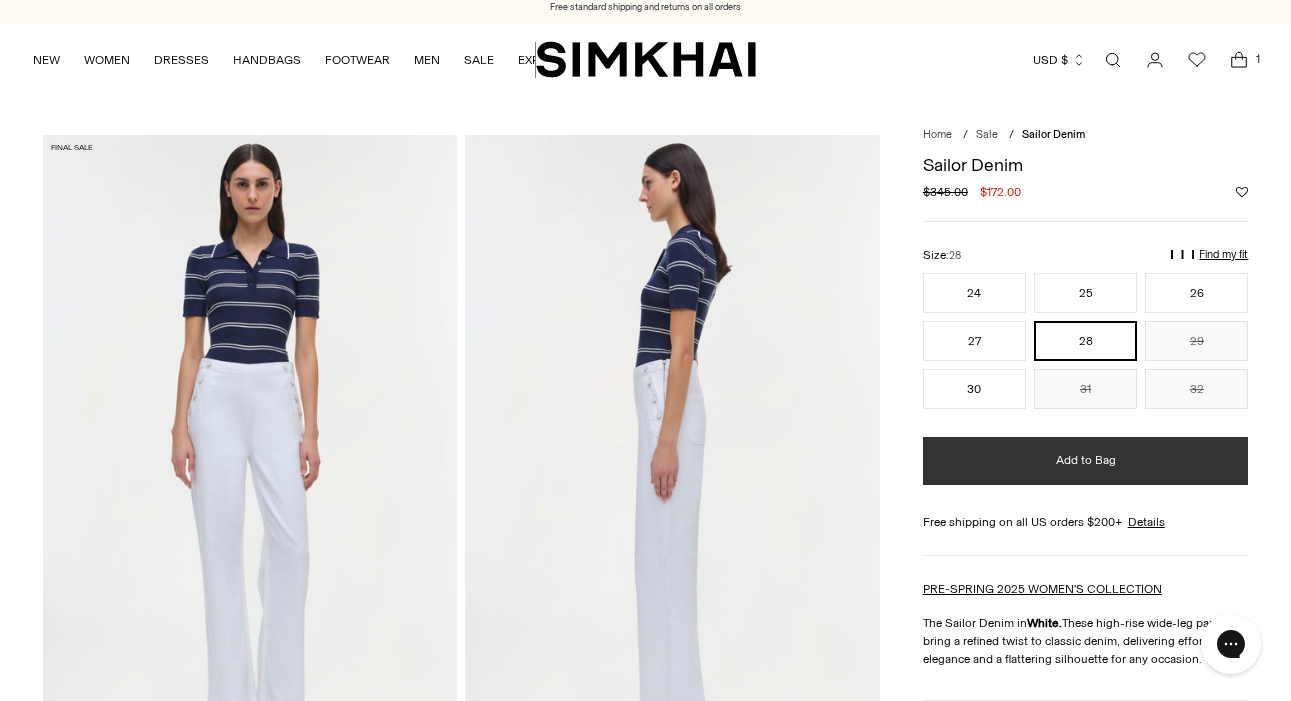 click on "Add to Bag" at bounding box center (1086, 460) 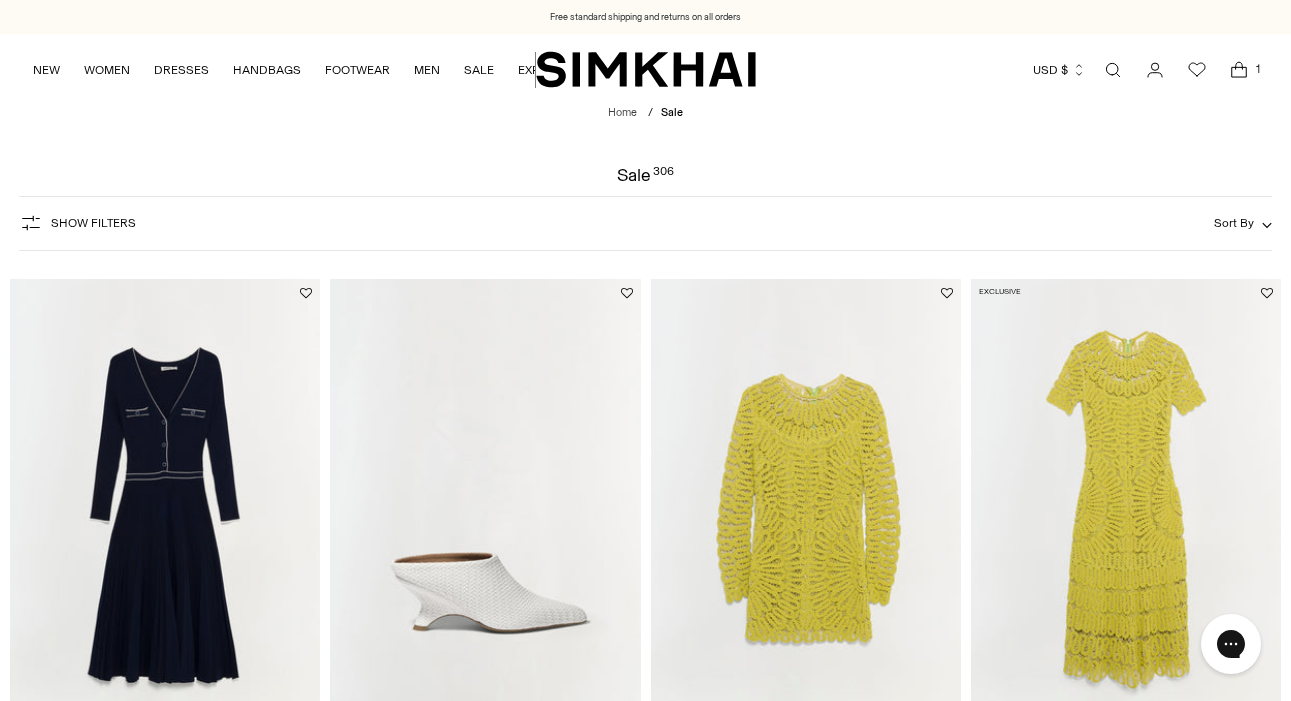 scroll, scrollTop: 0, scrollLeft: 0, axis: both 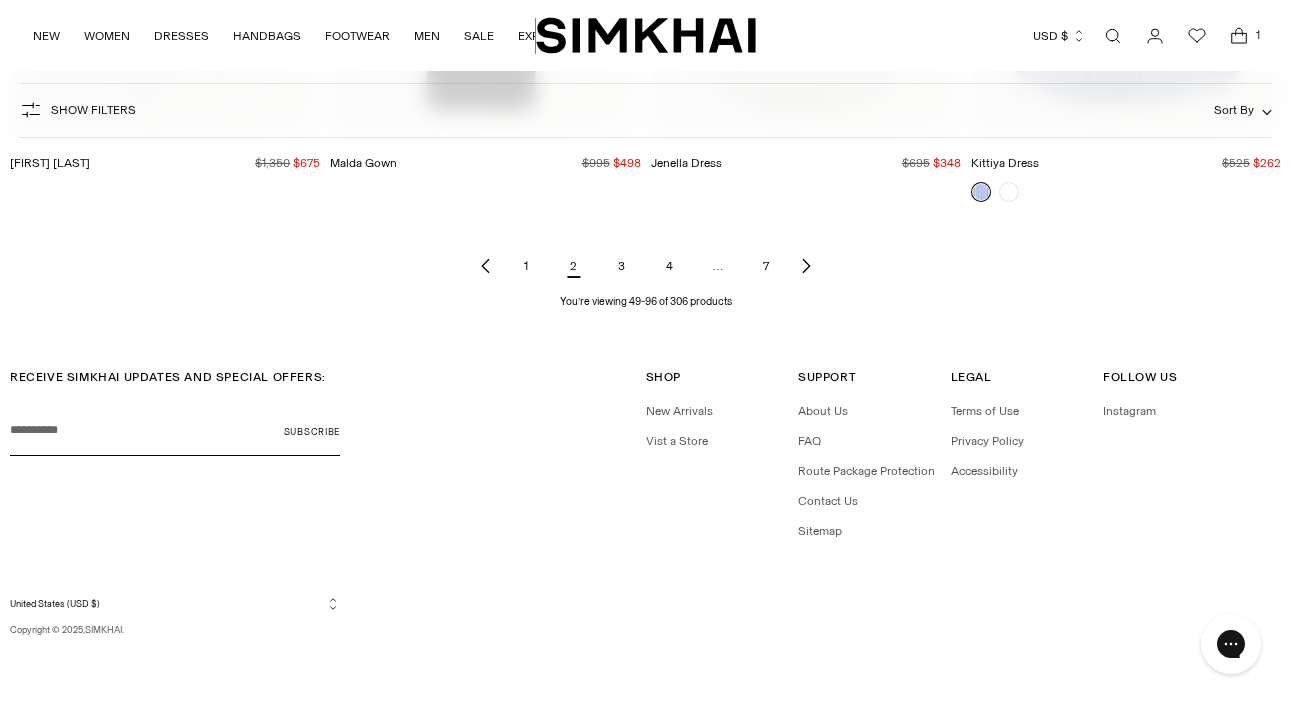 click on "3" at bounding box center (622, 266) 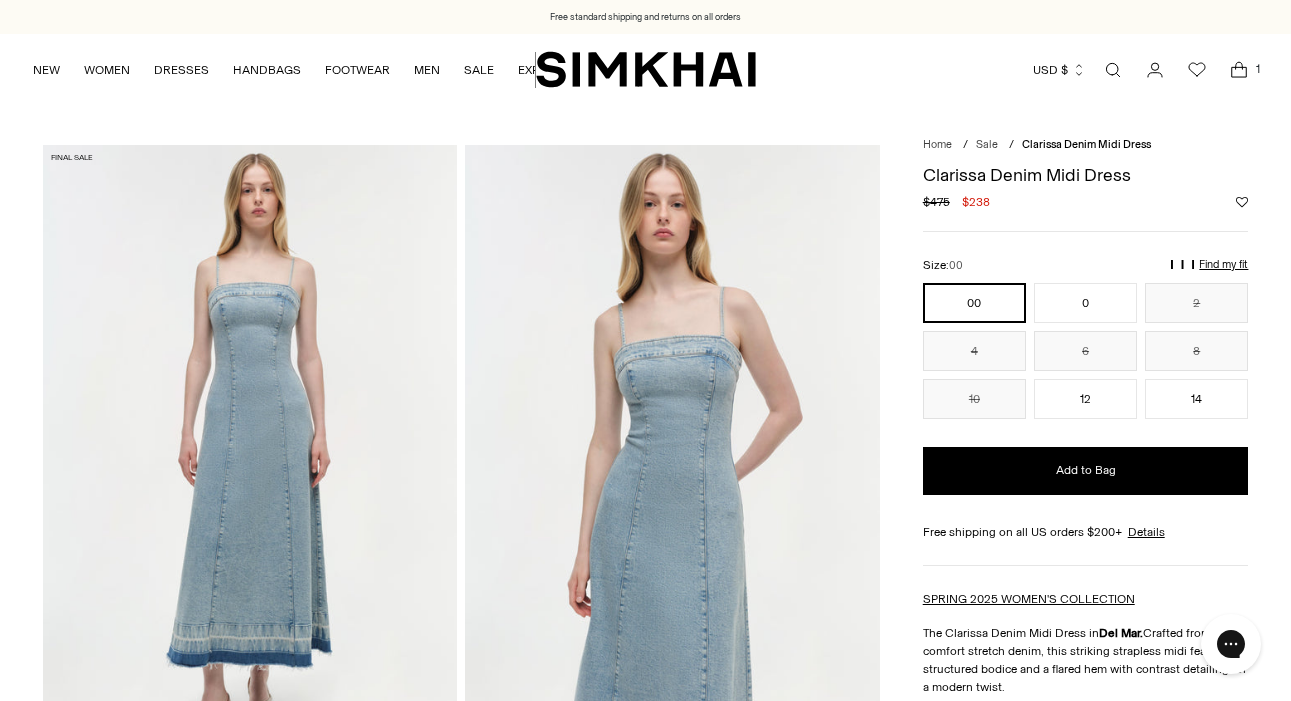 scroll, scrollTop: 0, scrollLeft: 0, axis: both 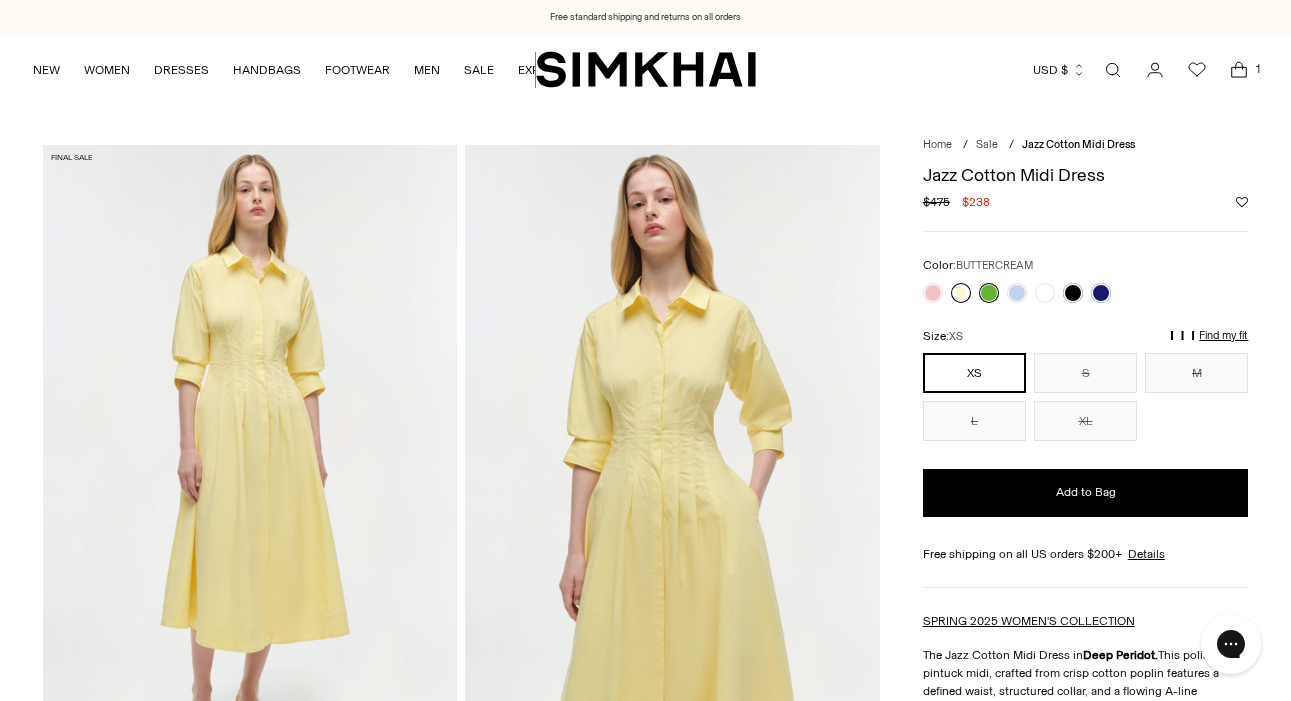 click at bounding box center [961, 293] 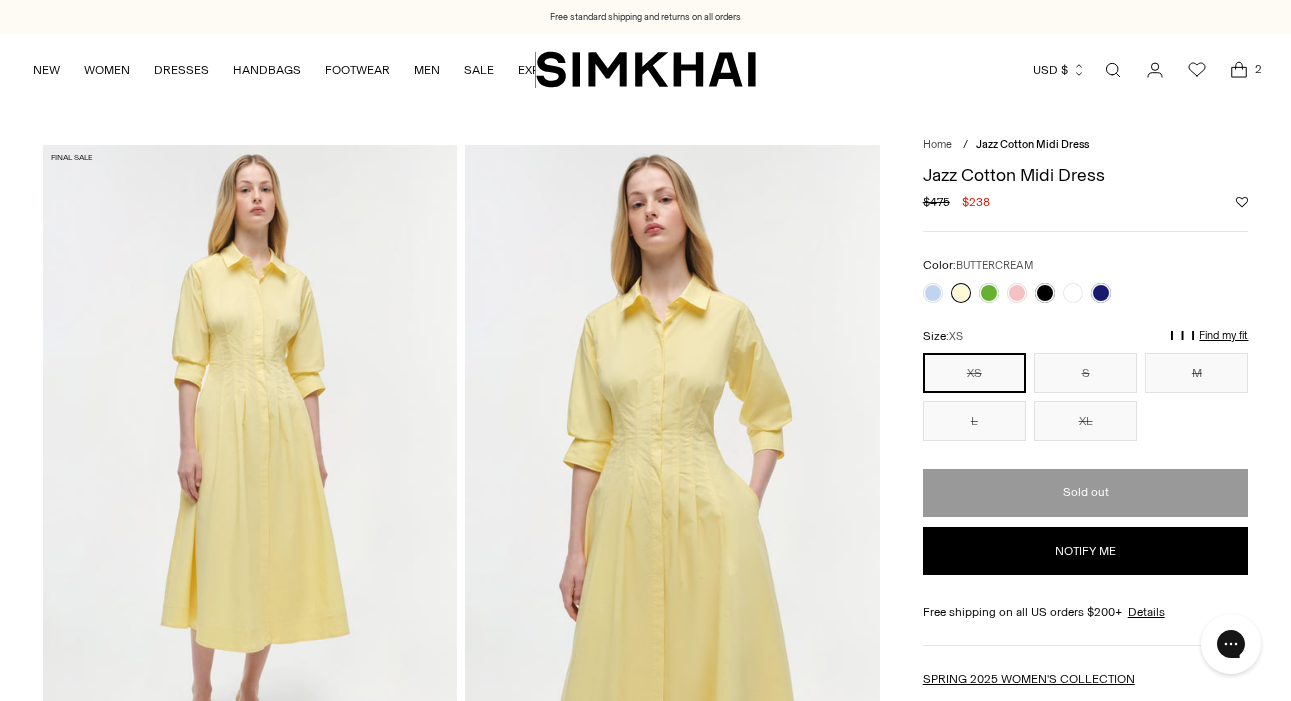 scroll, scrollTop: 0, scrollLeft: 0, axis: both 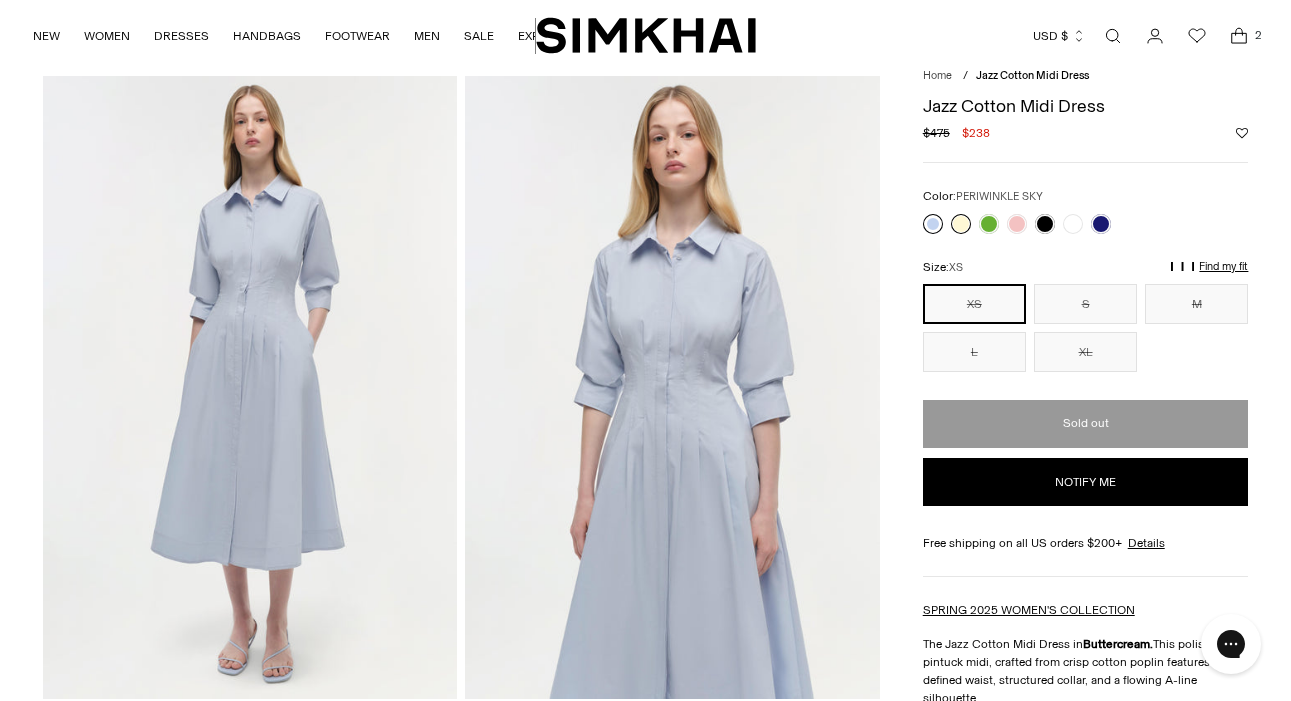 click at bounding box center [933, 224] 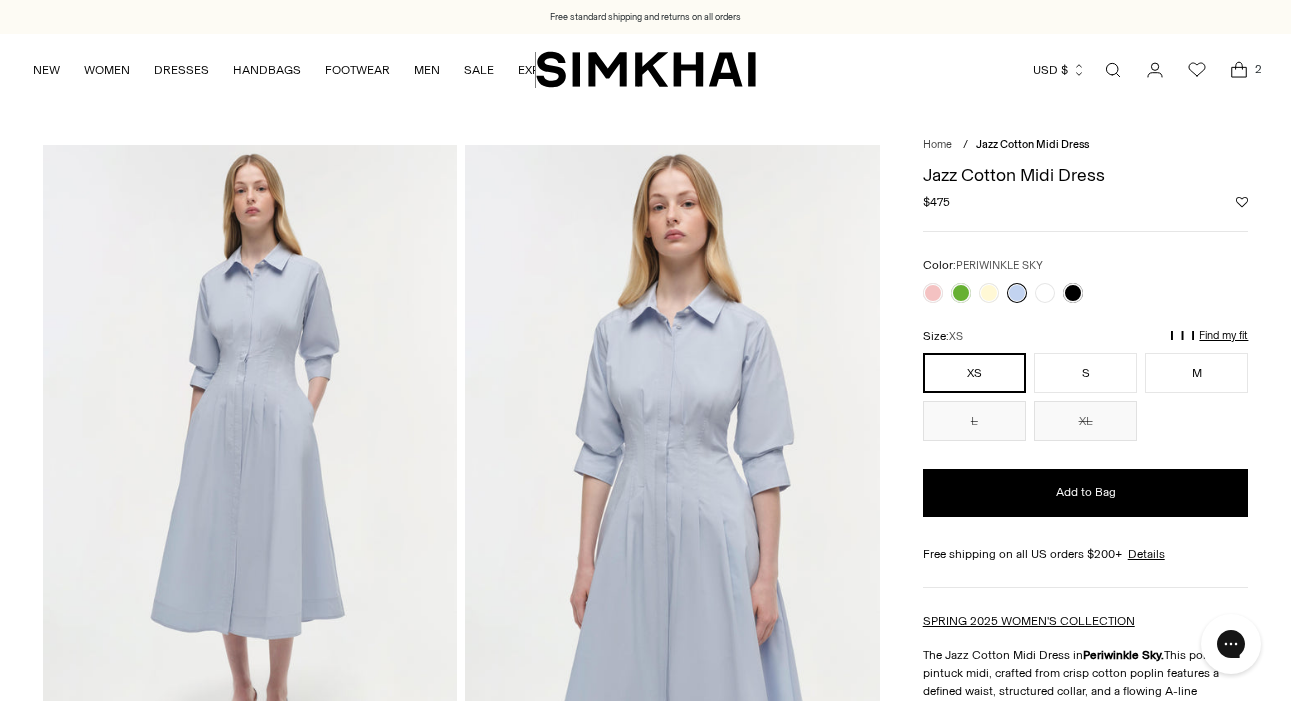 scroll, scrollTop: 0, scrollLeft: 0, axis: both 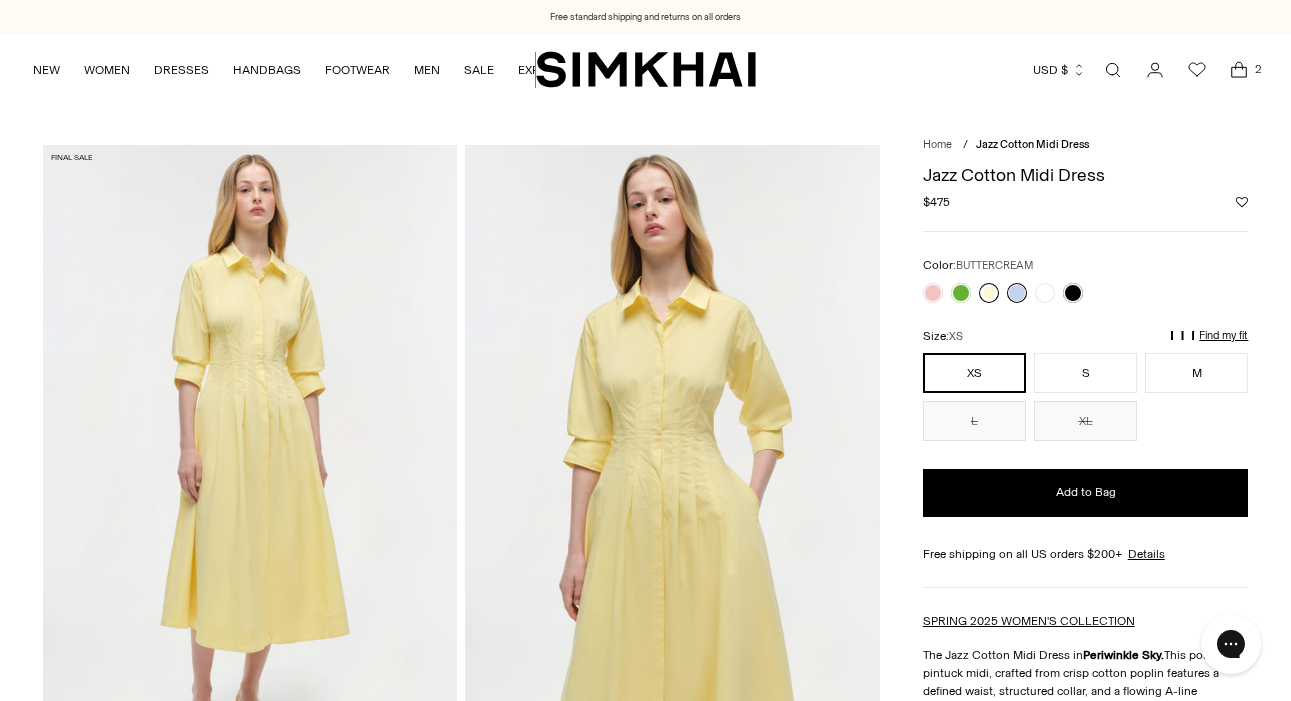 click at bounding box center [989, 293] 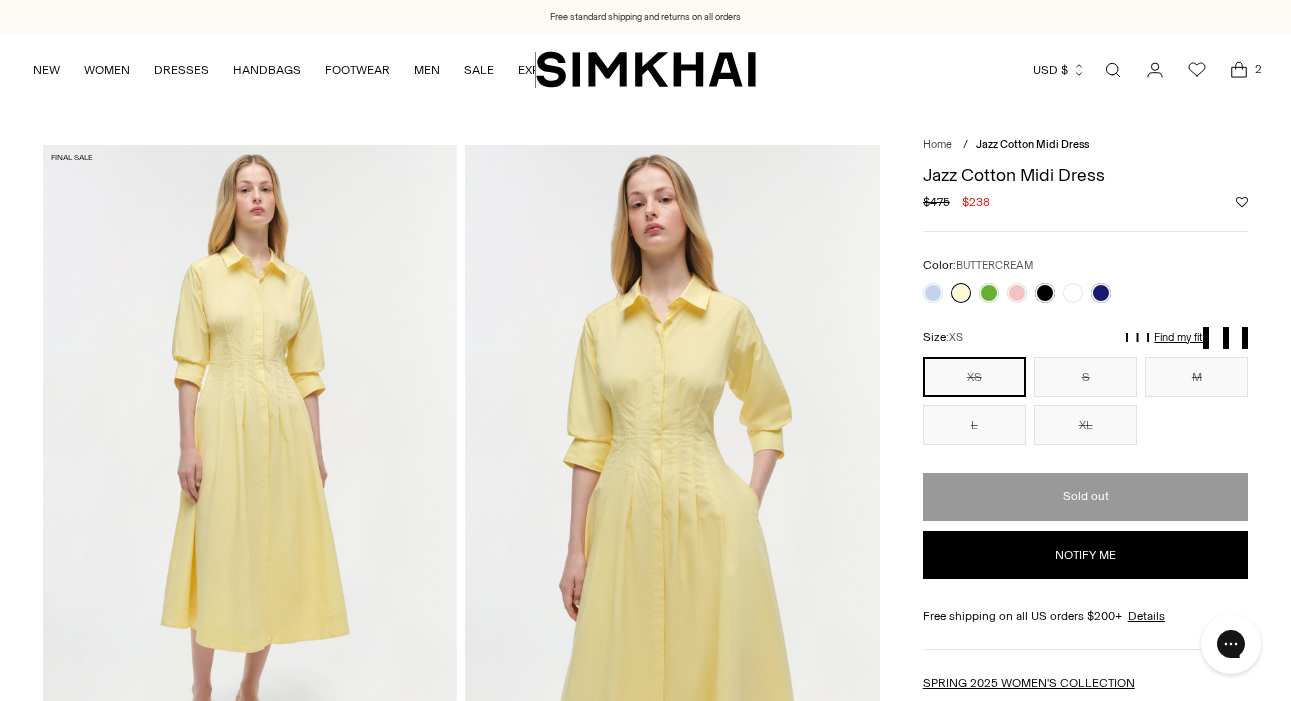 scroll, scrollTop: 0, scrollLeft: 0, axis: both 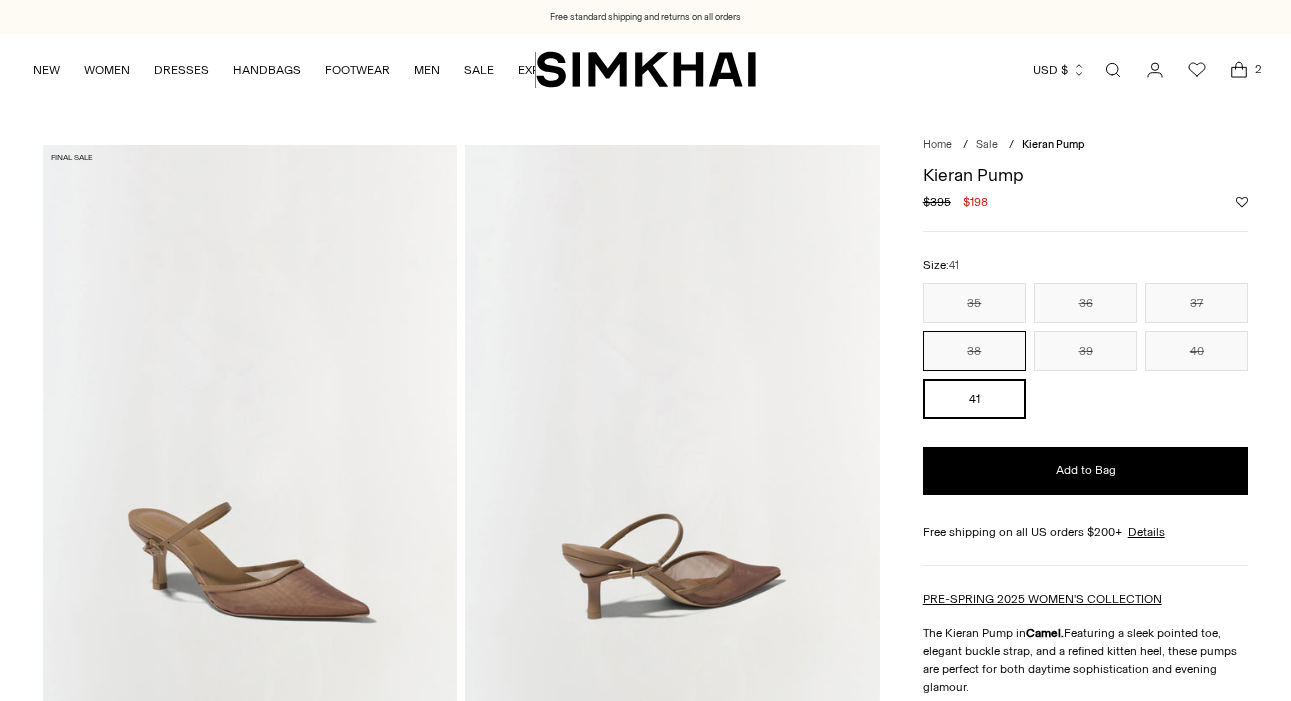 click on "38" at bounding box center (974, 351) 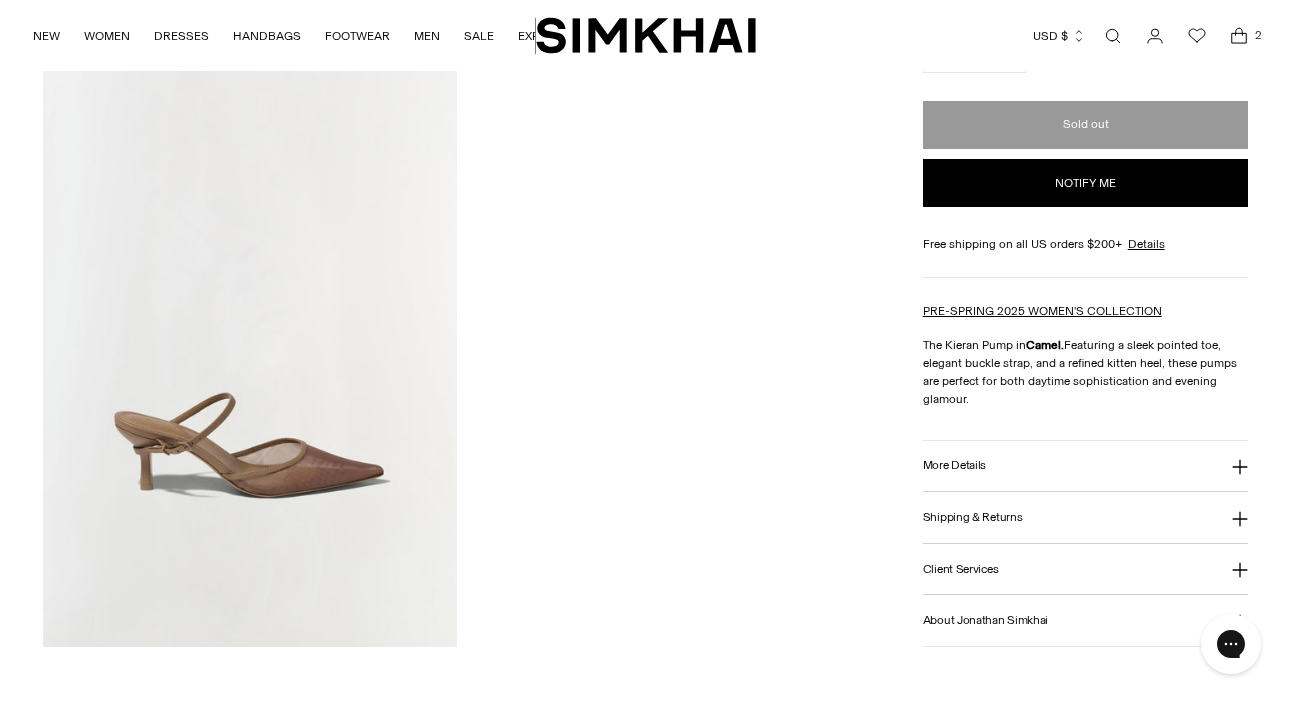 scroll, scrollTop: 1466, scrollLeft: 0, axis: vertical 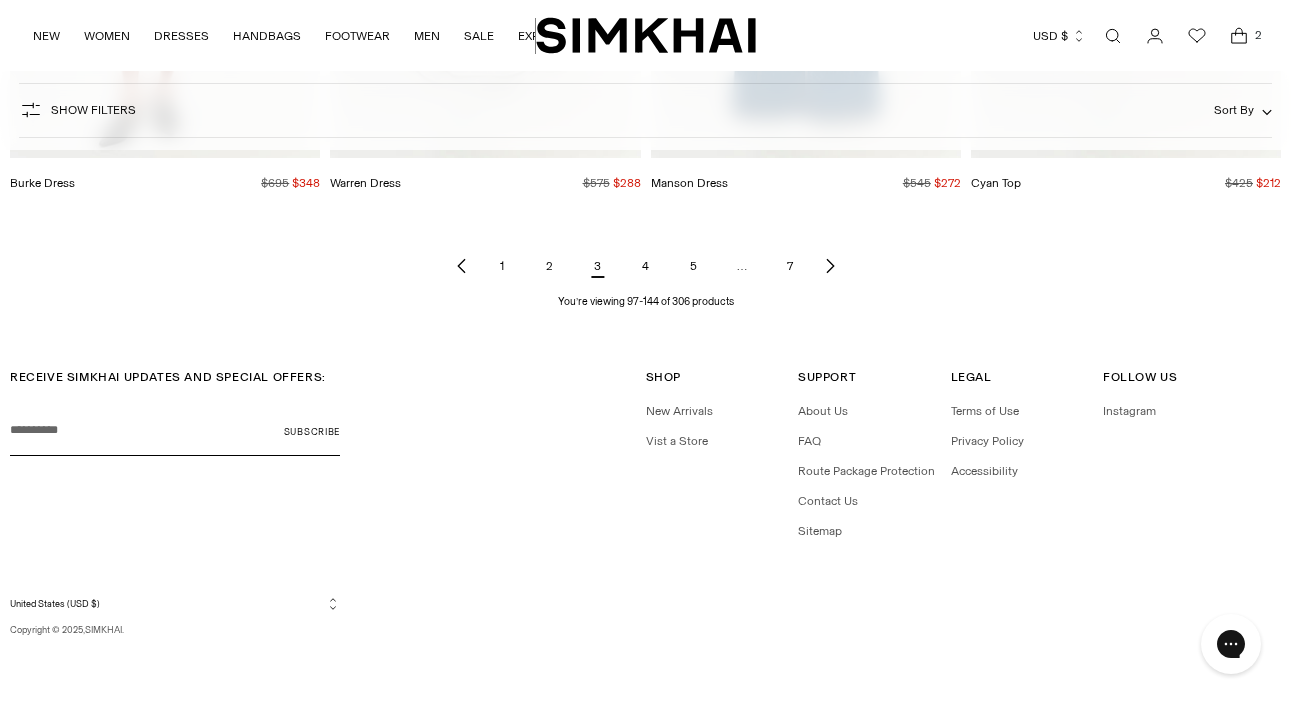 click on "4" at bounding box center (646, 266) 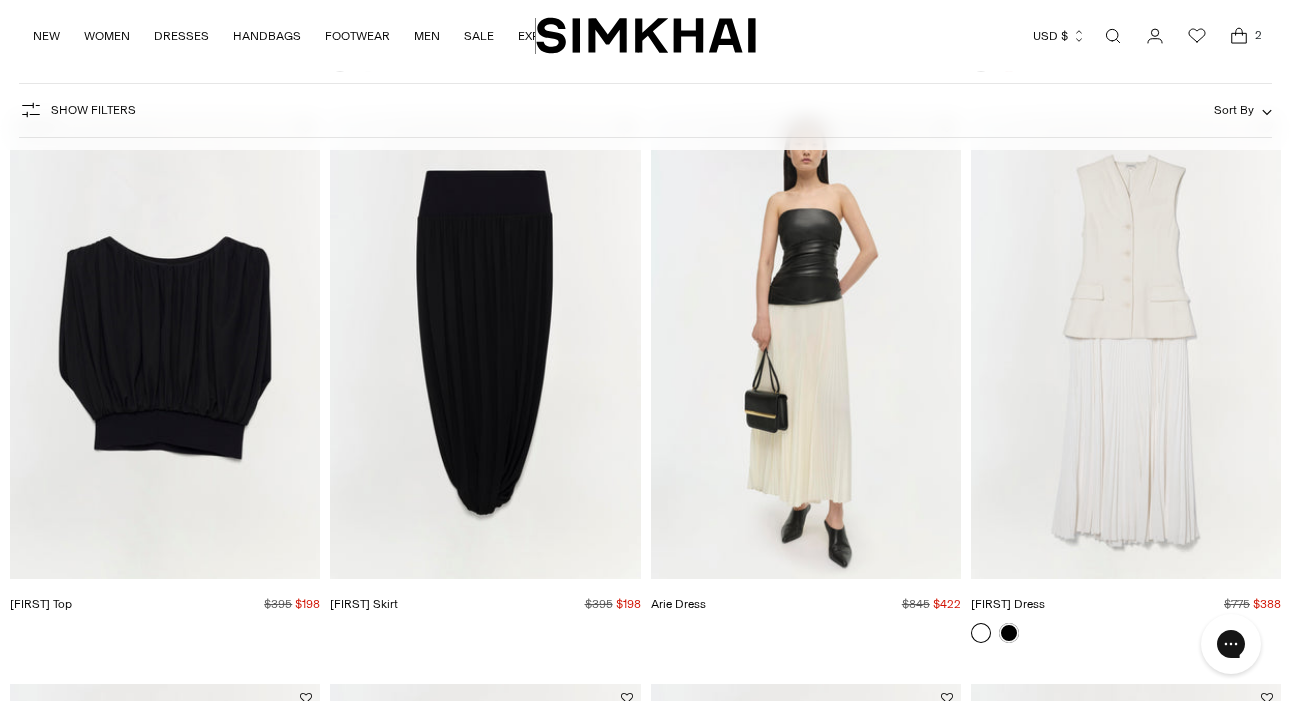 scroll, scrollTop: 844, scrollLeft: 0, axis: vertical 